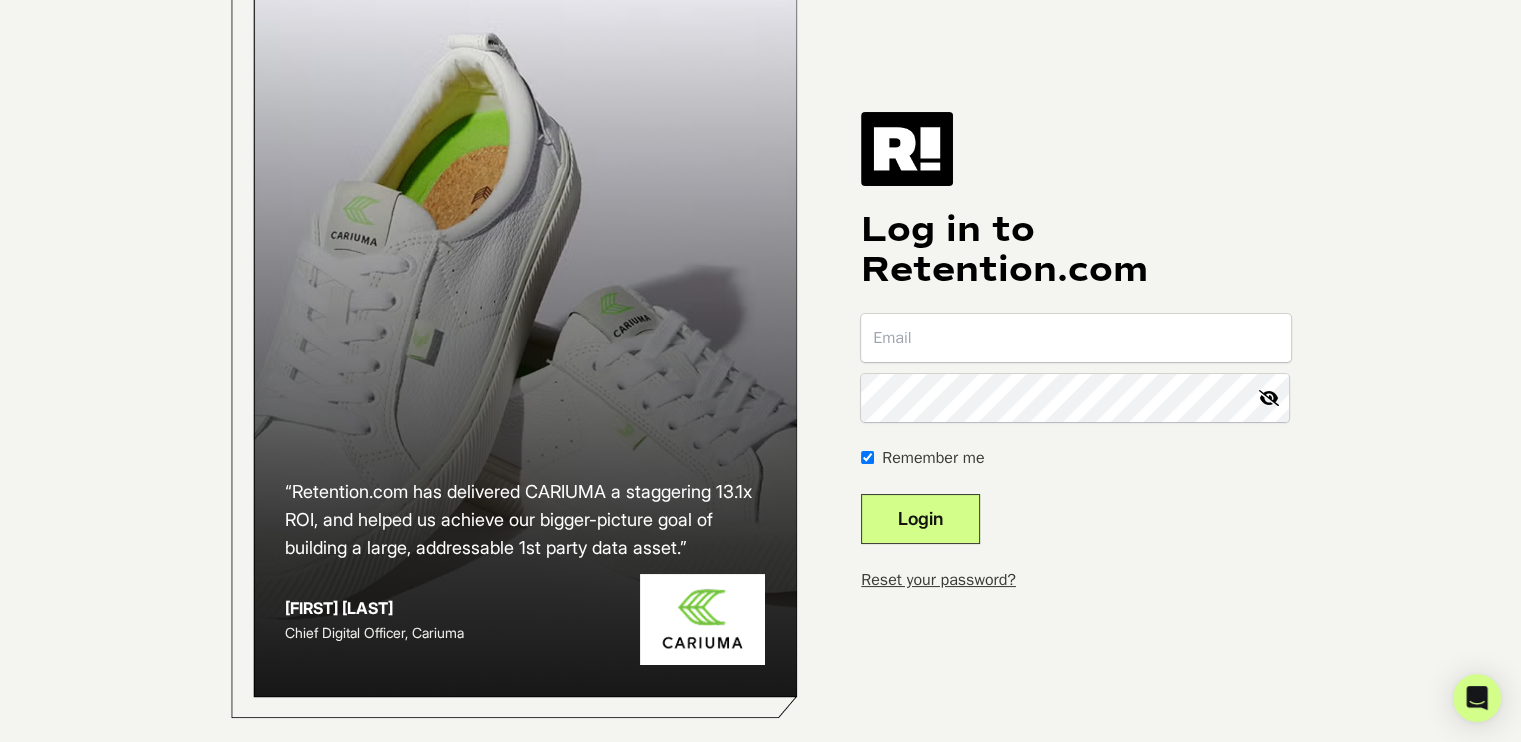 scroll, scrollTop: 0, scrollLeft: 0, axis: both 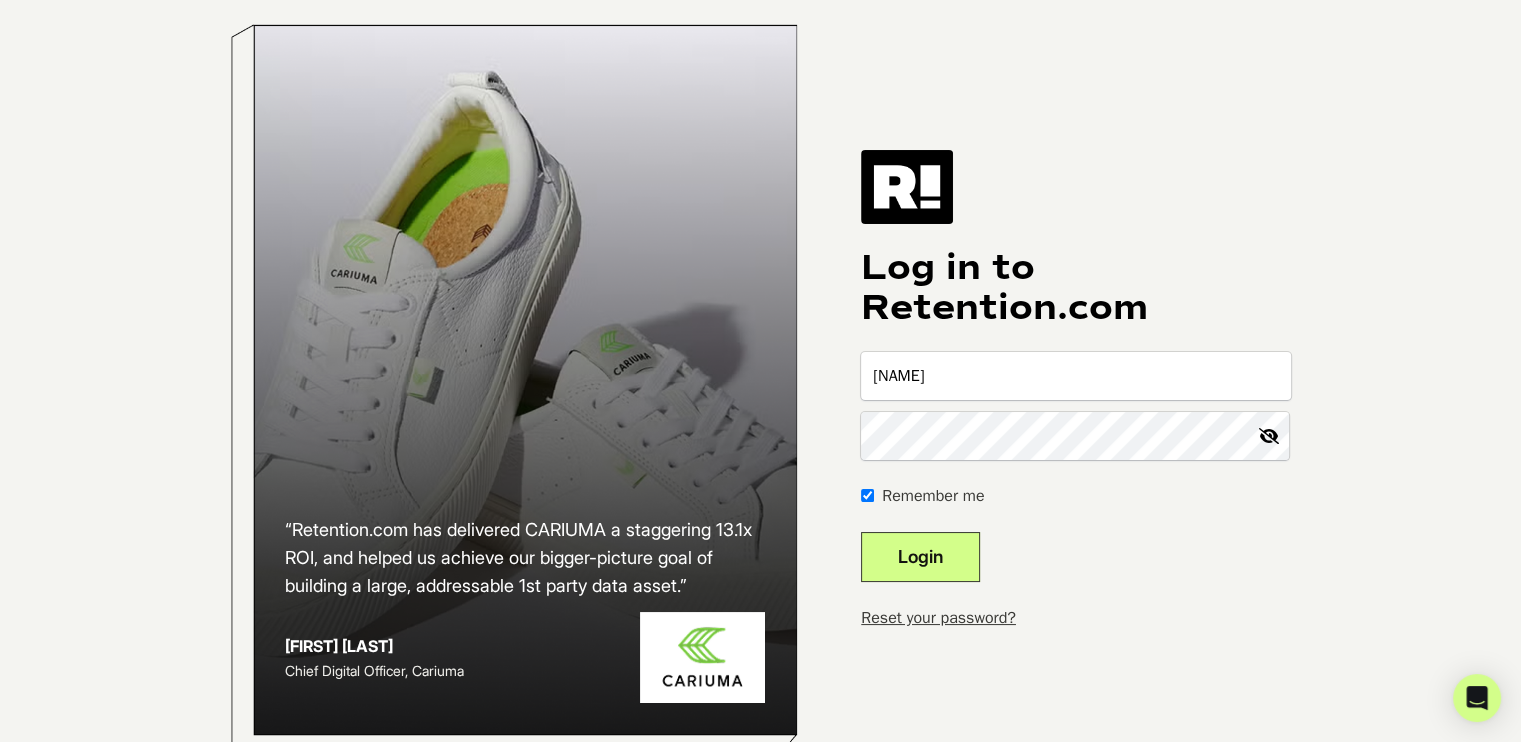 type on "[EMAIL]" 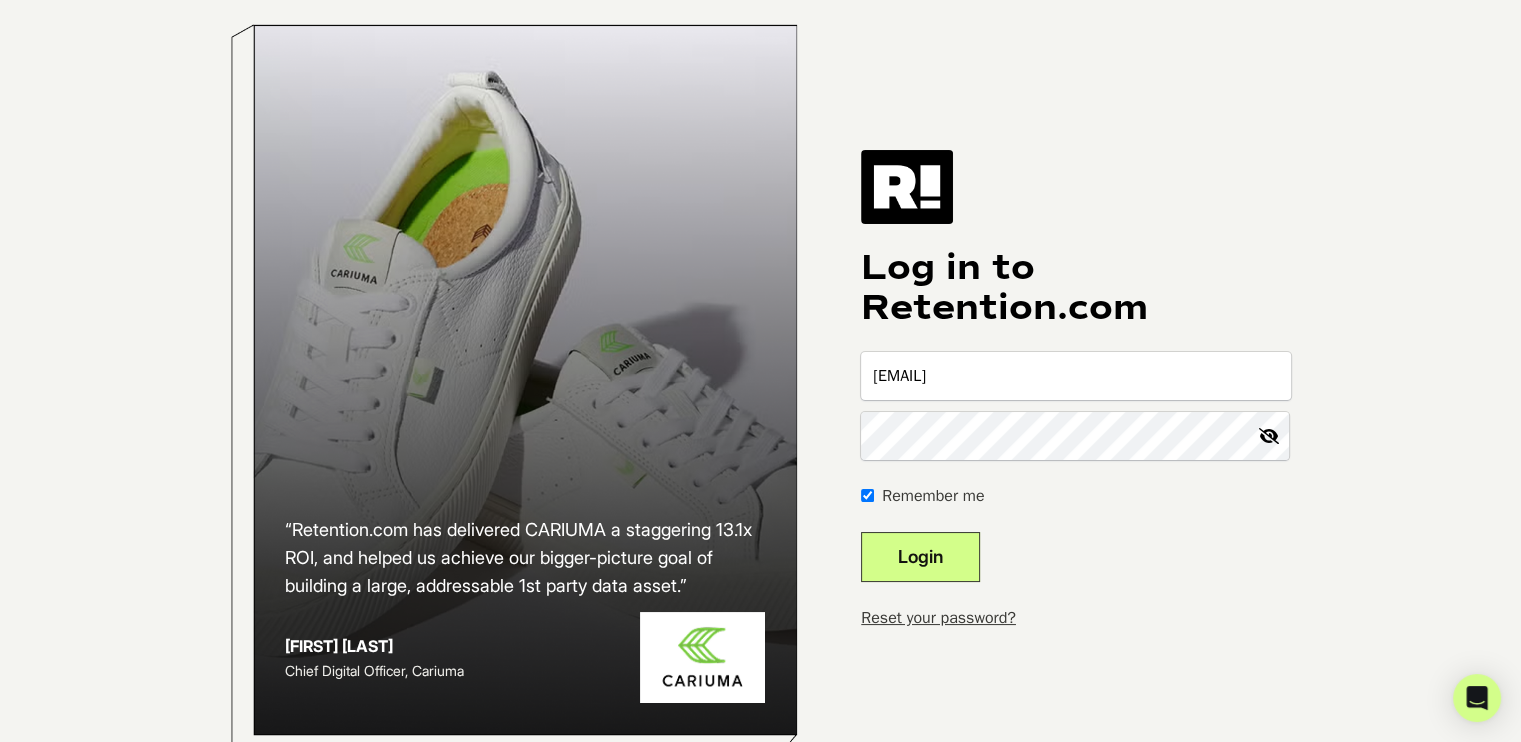 click on "Login" at bounding box center (920, 557) 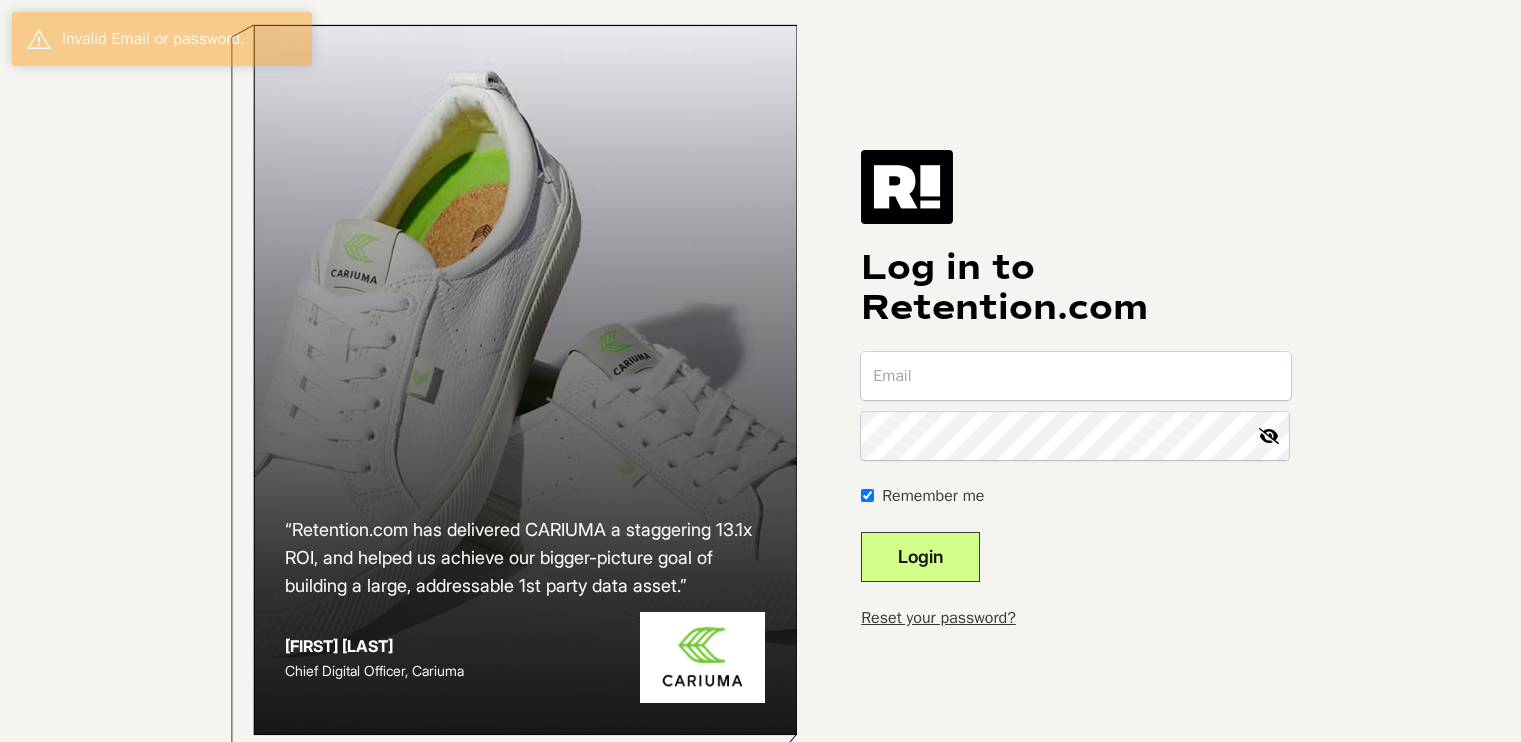 scroll, scrollTop: 0, scrollLeft: 0, axis: both 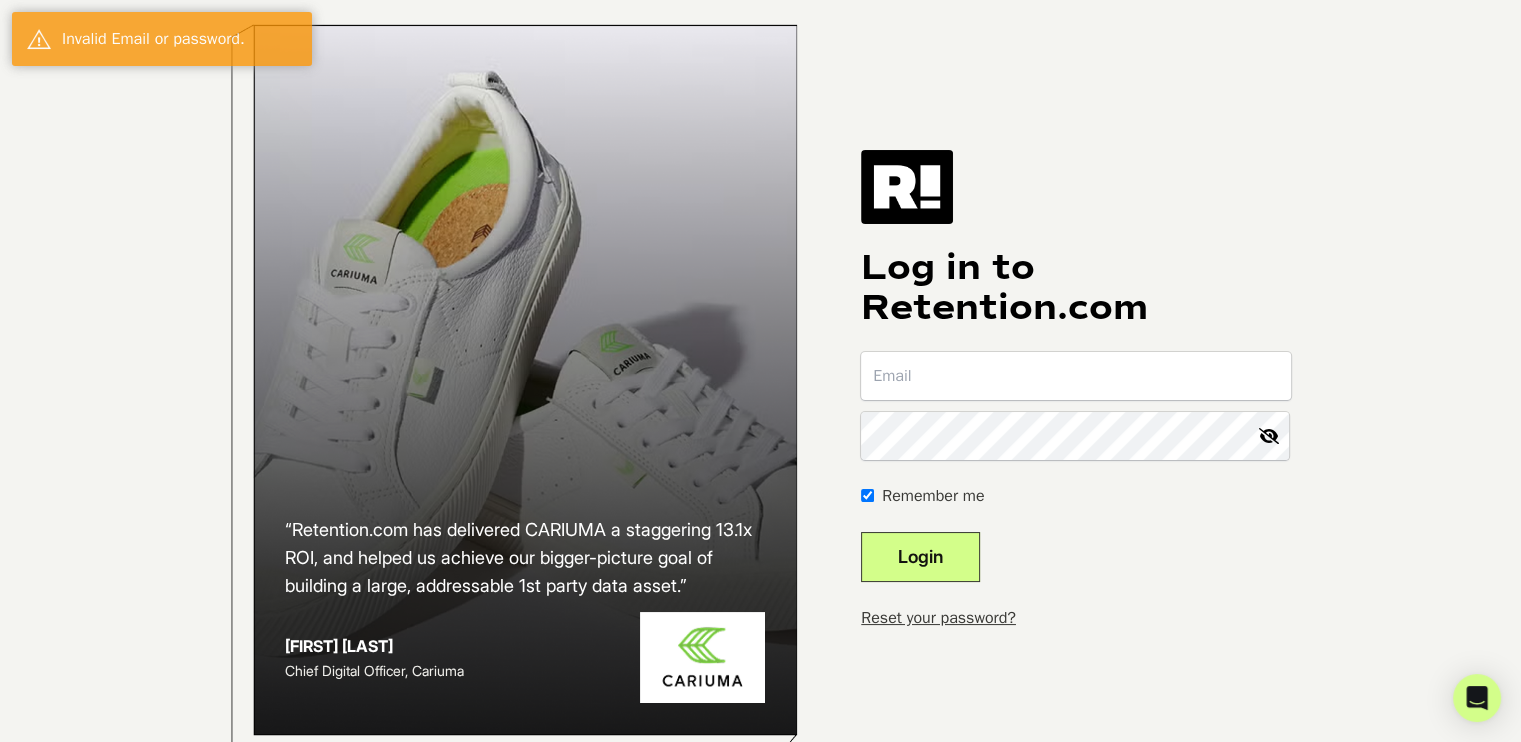 click at bounding box center [1075, 376] 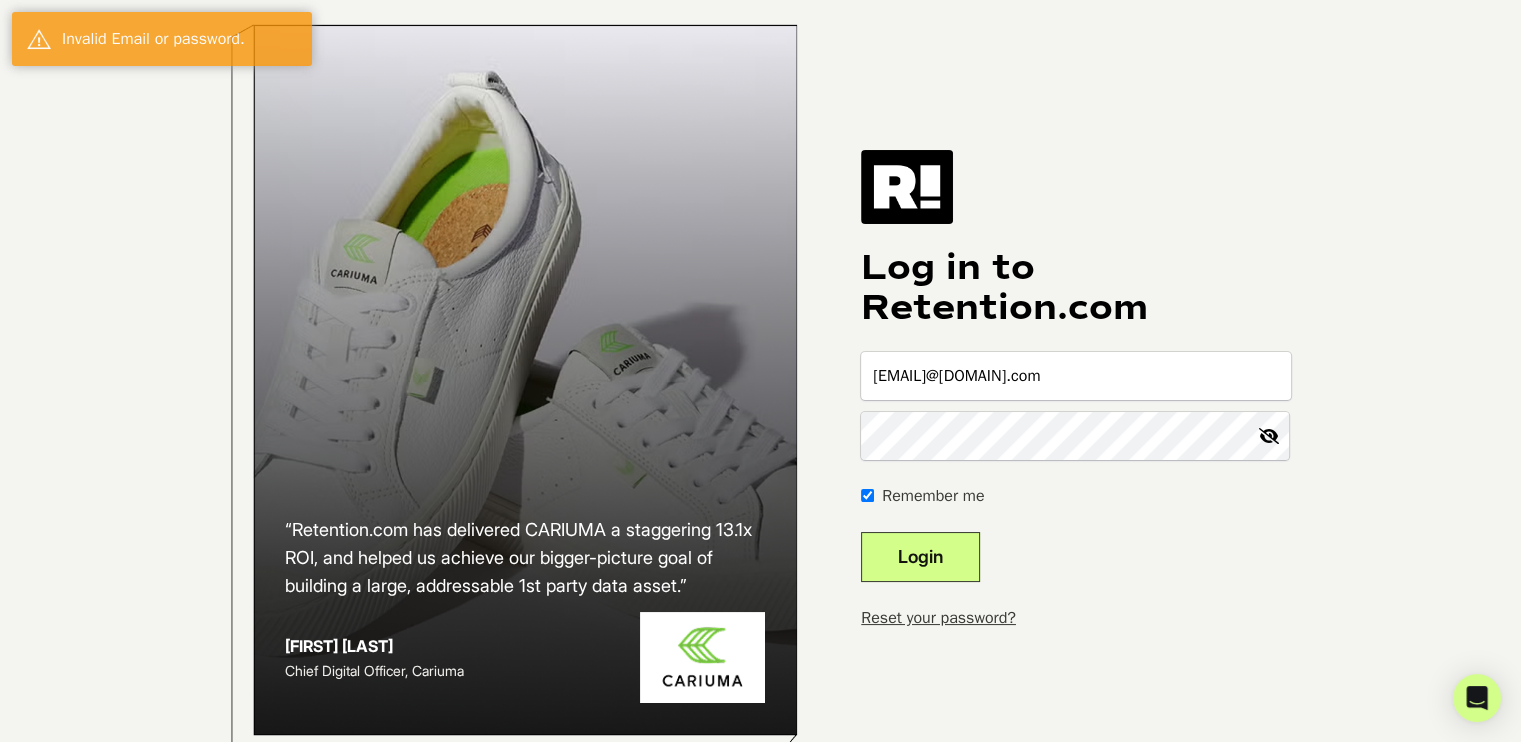 click on "Reset your password?" at bounding box center [938, 618] 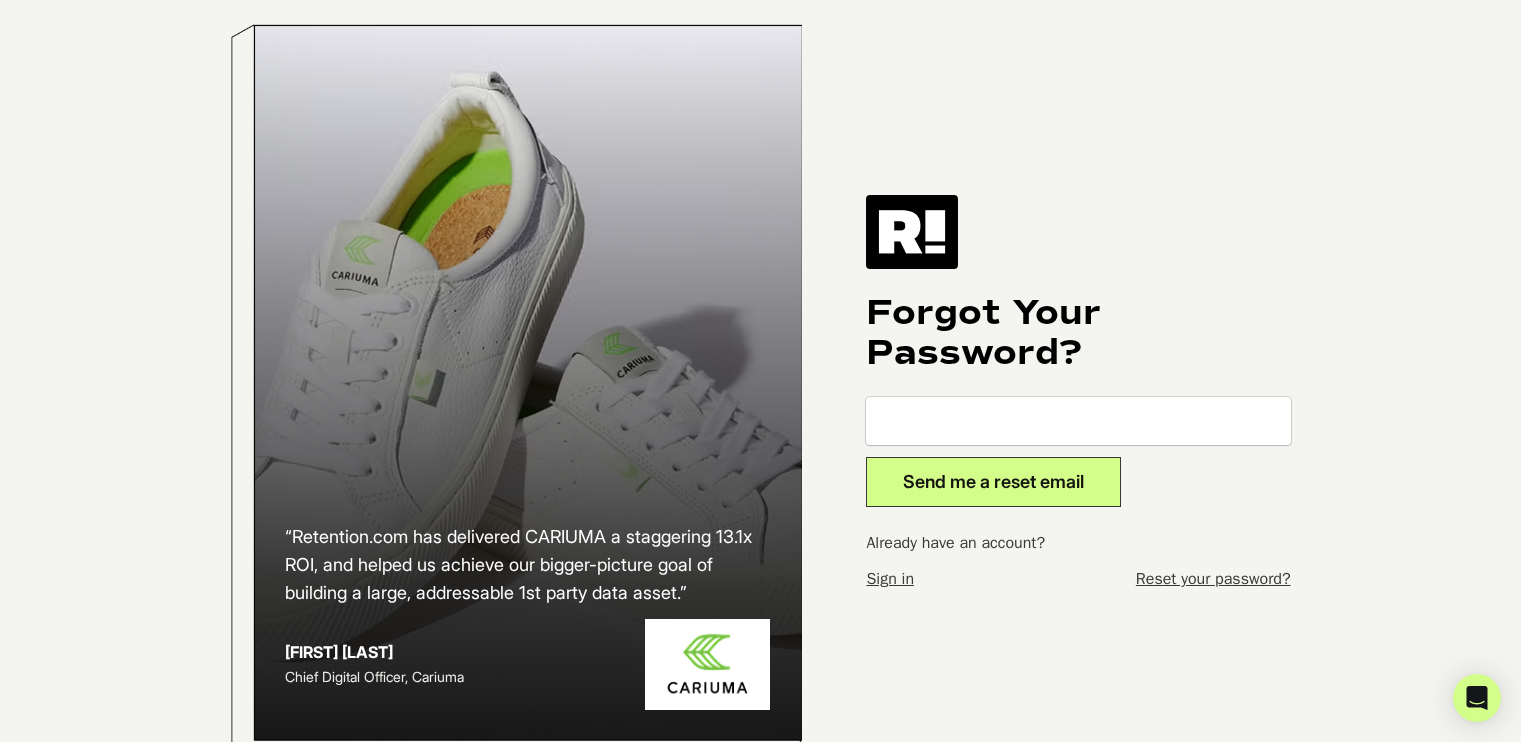 scroll, scrollTop: 0, scrollLeft: 0, axis: both 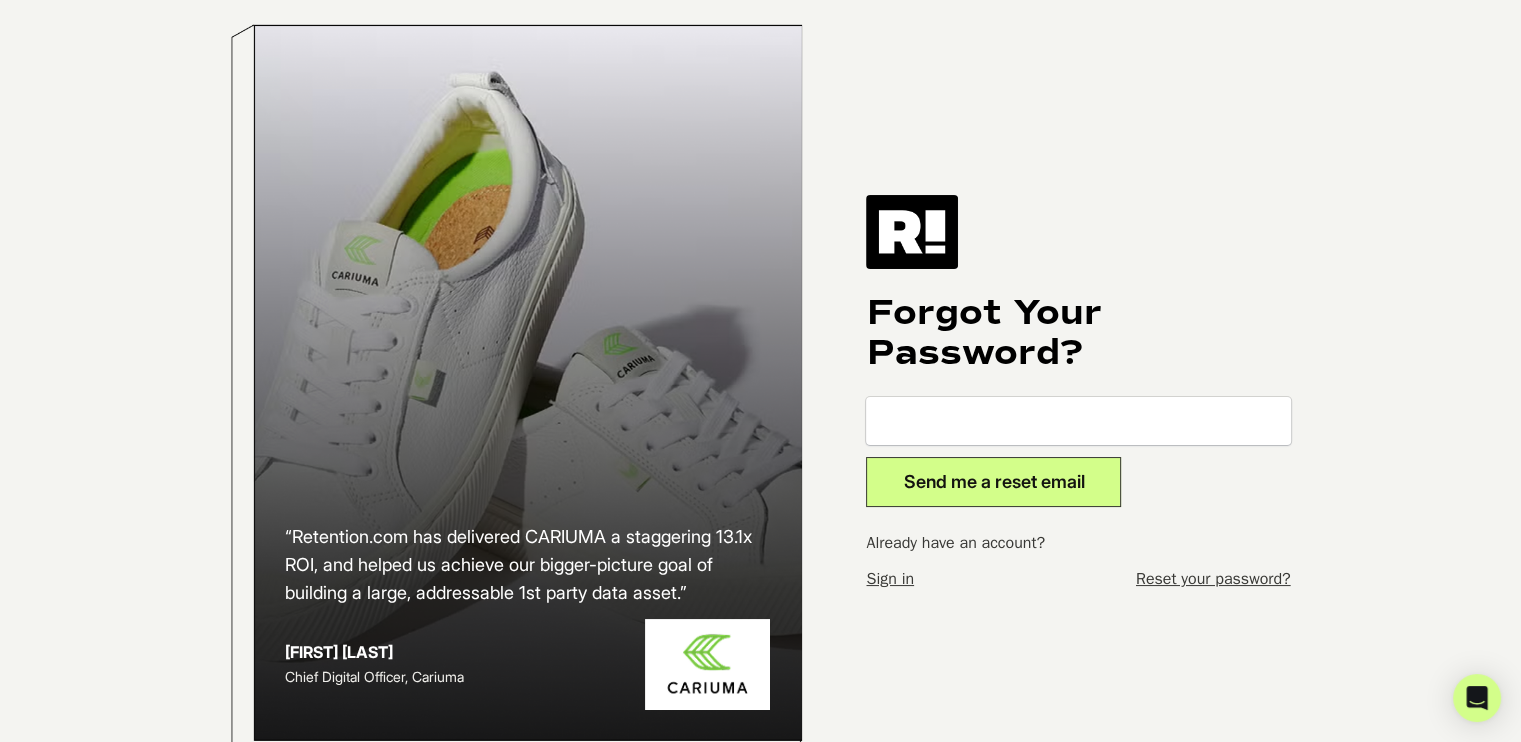 click at bounding box center [1078, 421] 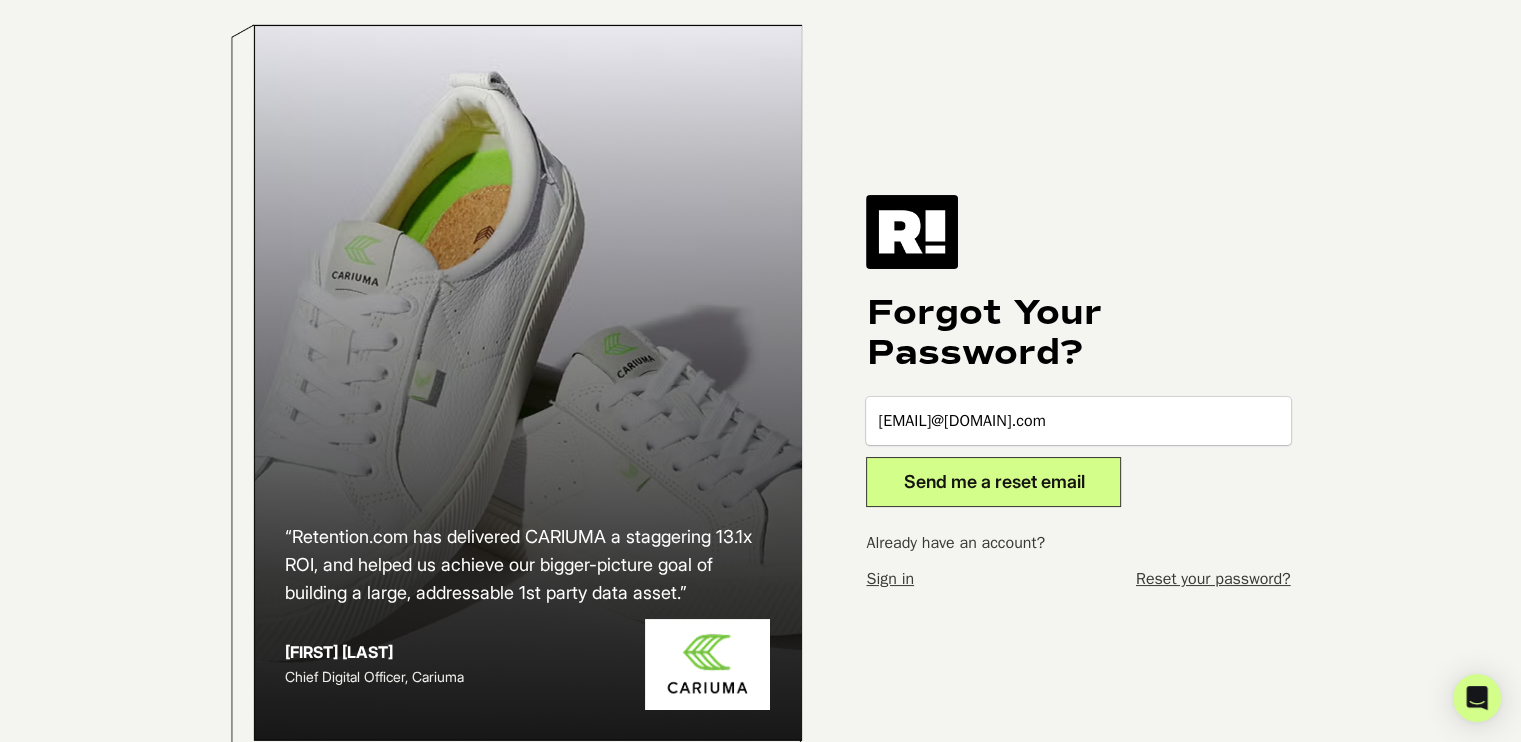 click on "Send me a reset email" at bounding box center (993, 482) 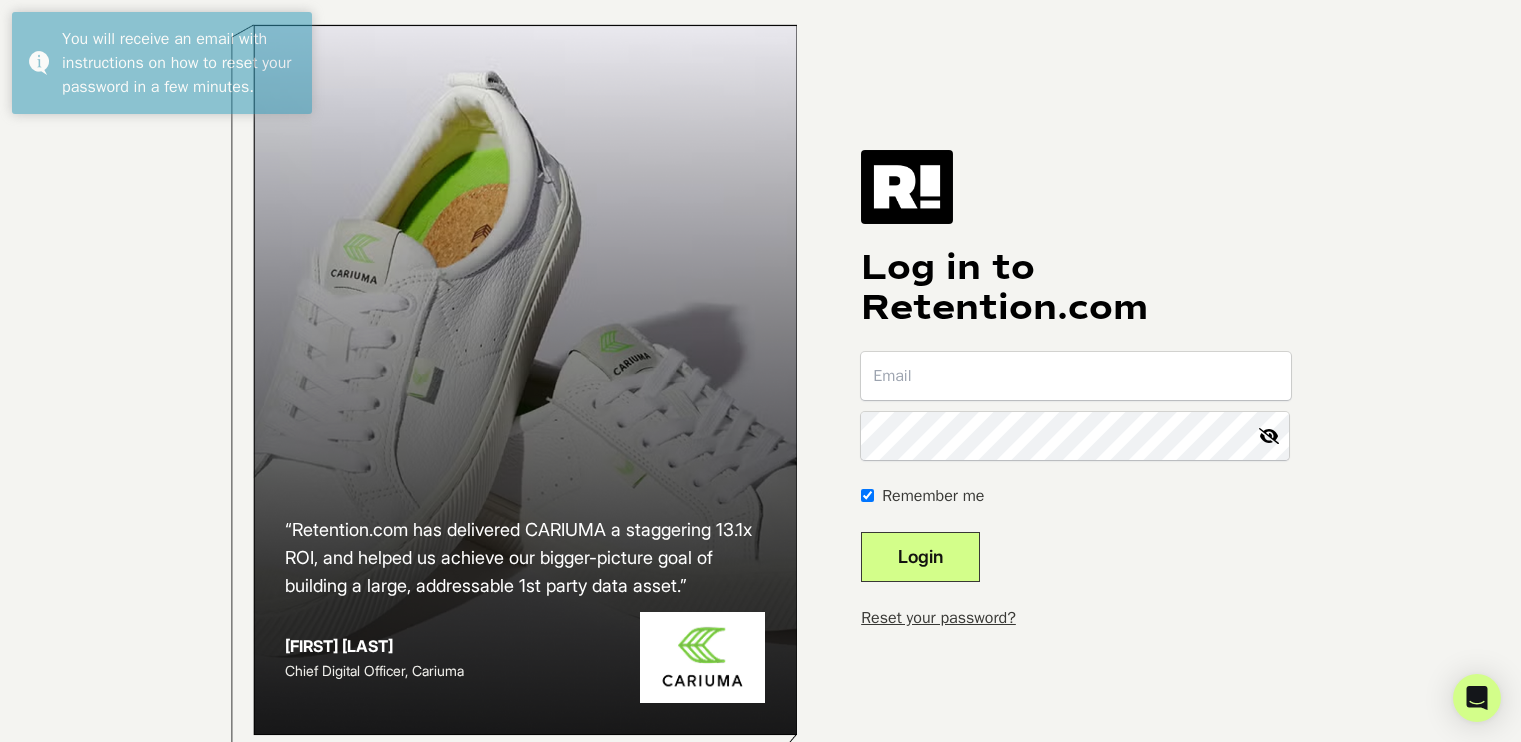 scroll, scrollTop: 0, scrollLeft: 0, axis: both 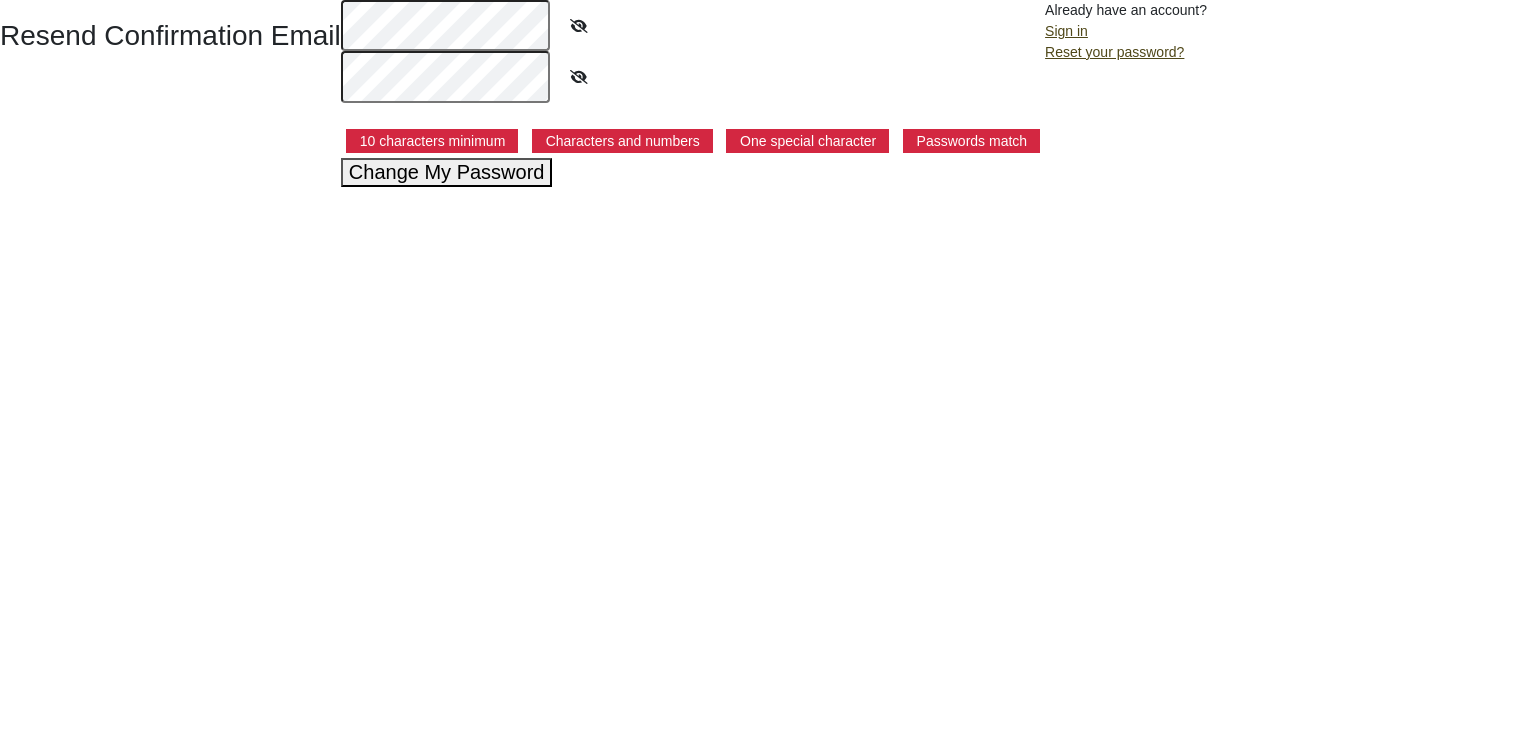 click at bounding box center (579, 26) 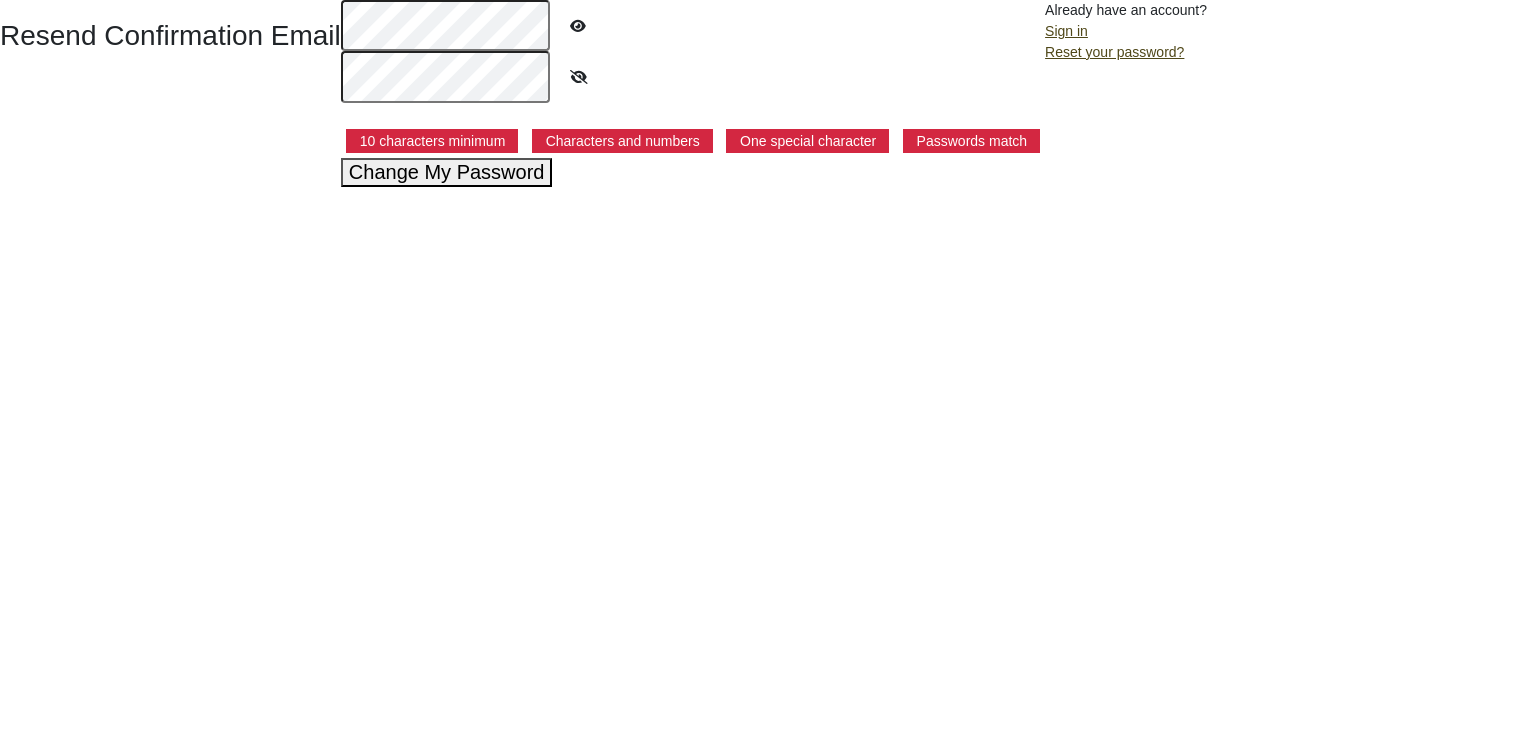 click at bounding box center [578, 26] 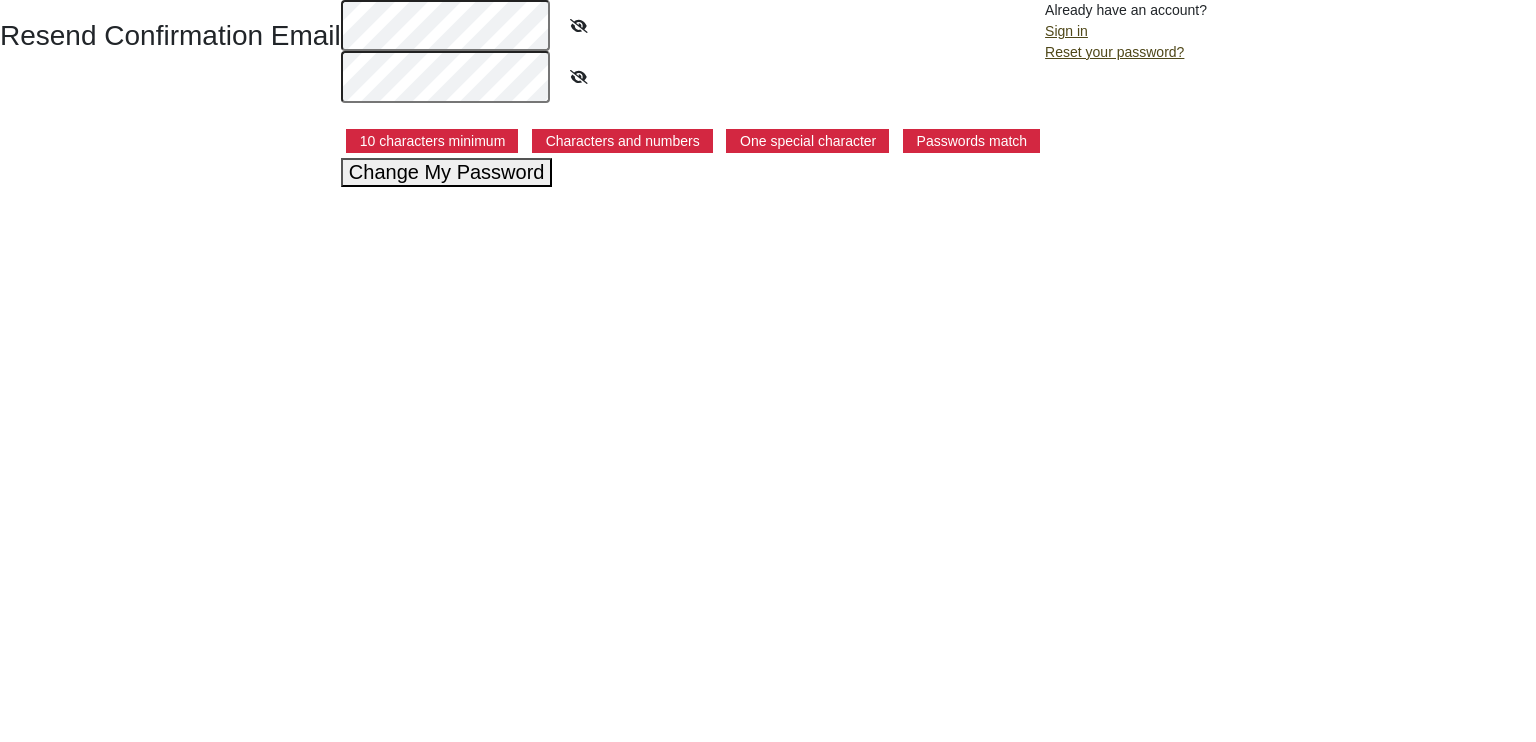 click at bounding box center [579, 77] 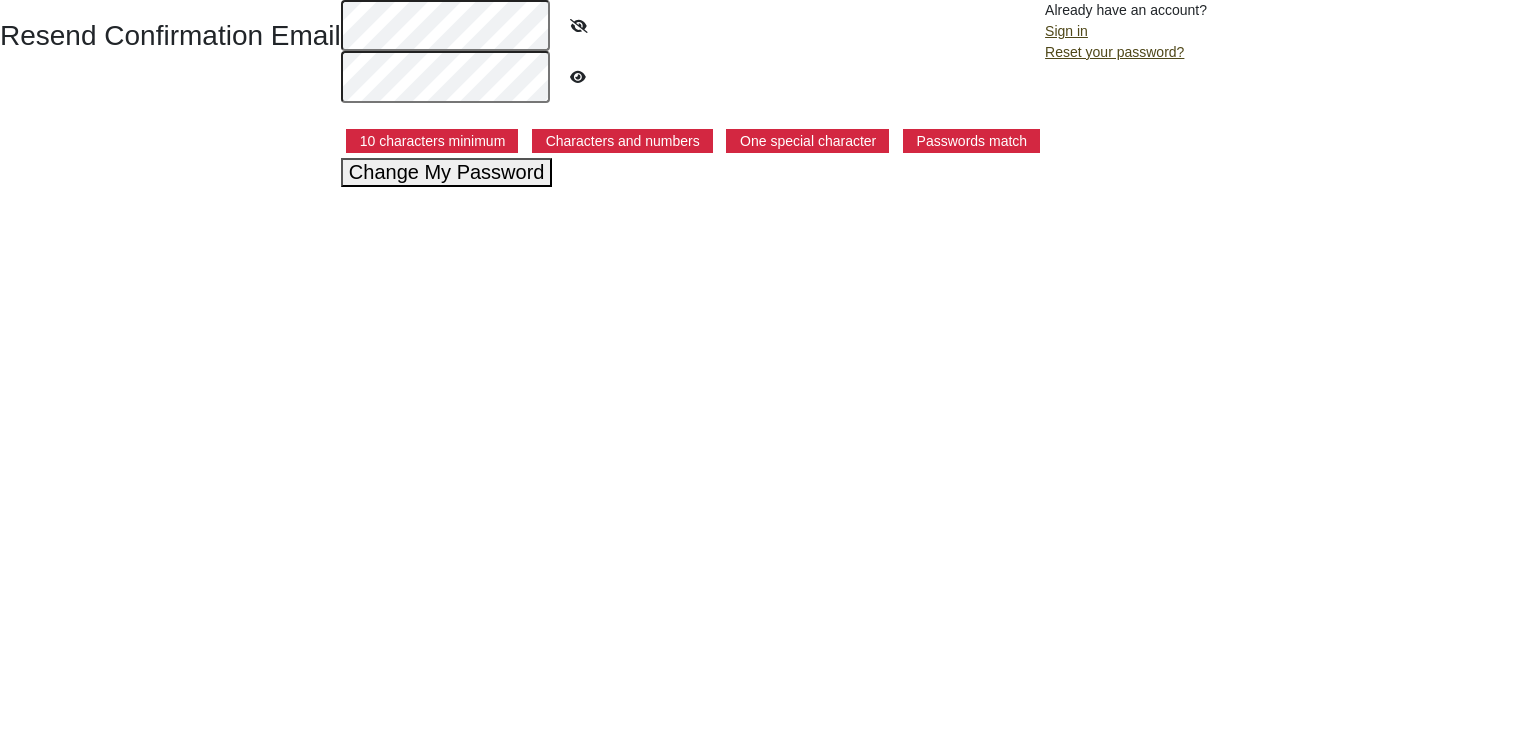 click on "Change My Password" at bounding box center (447, 172) 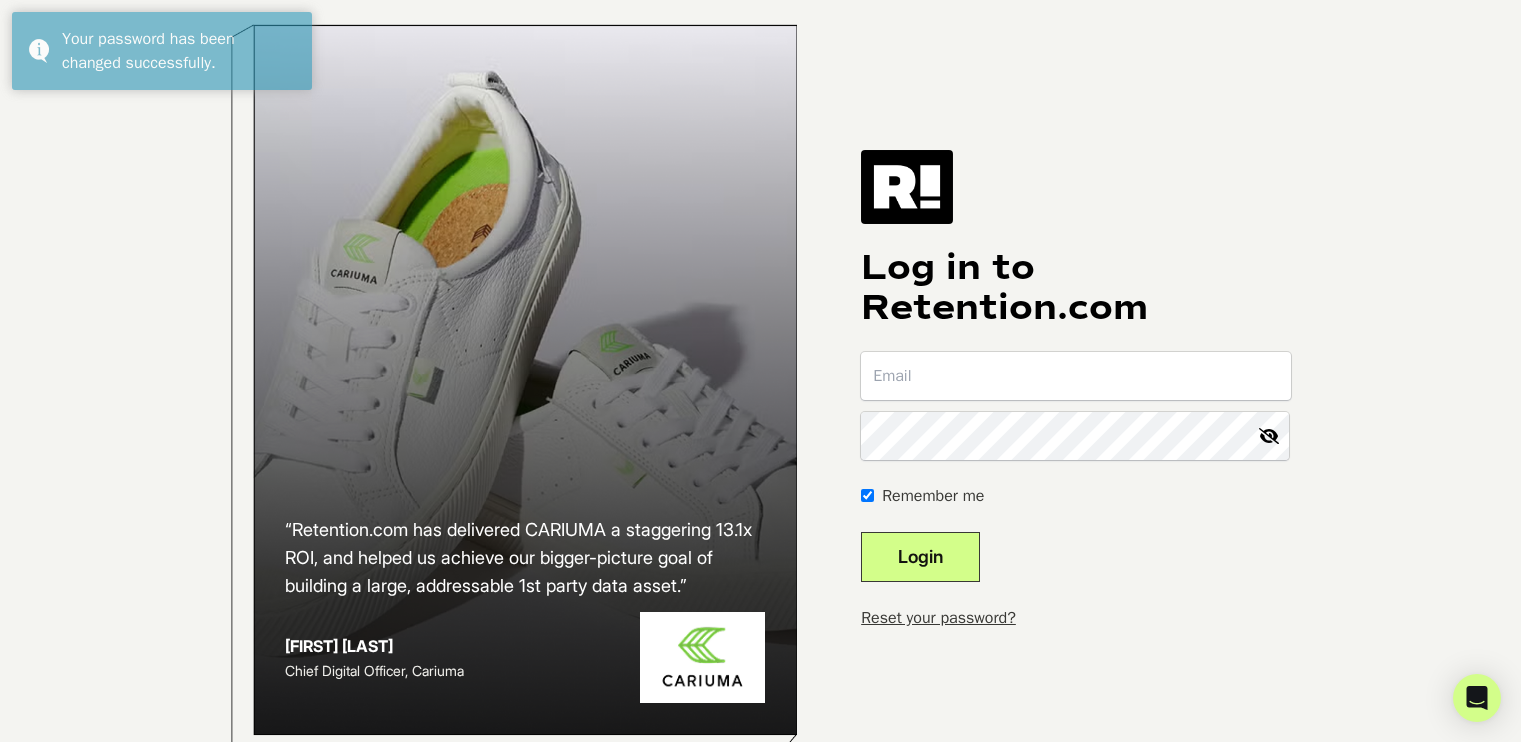 scroll, scrollTop: 0, scrollLeft: 0, axis: both 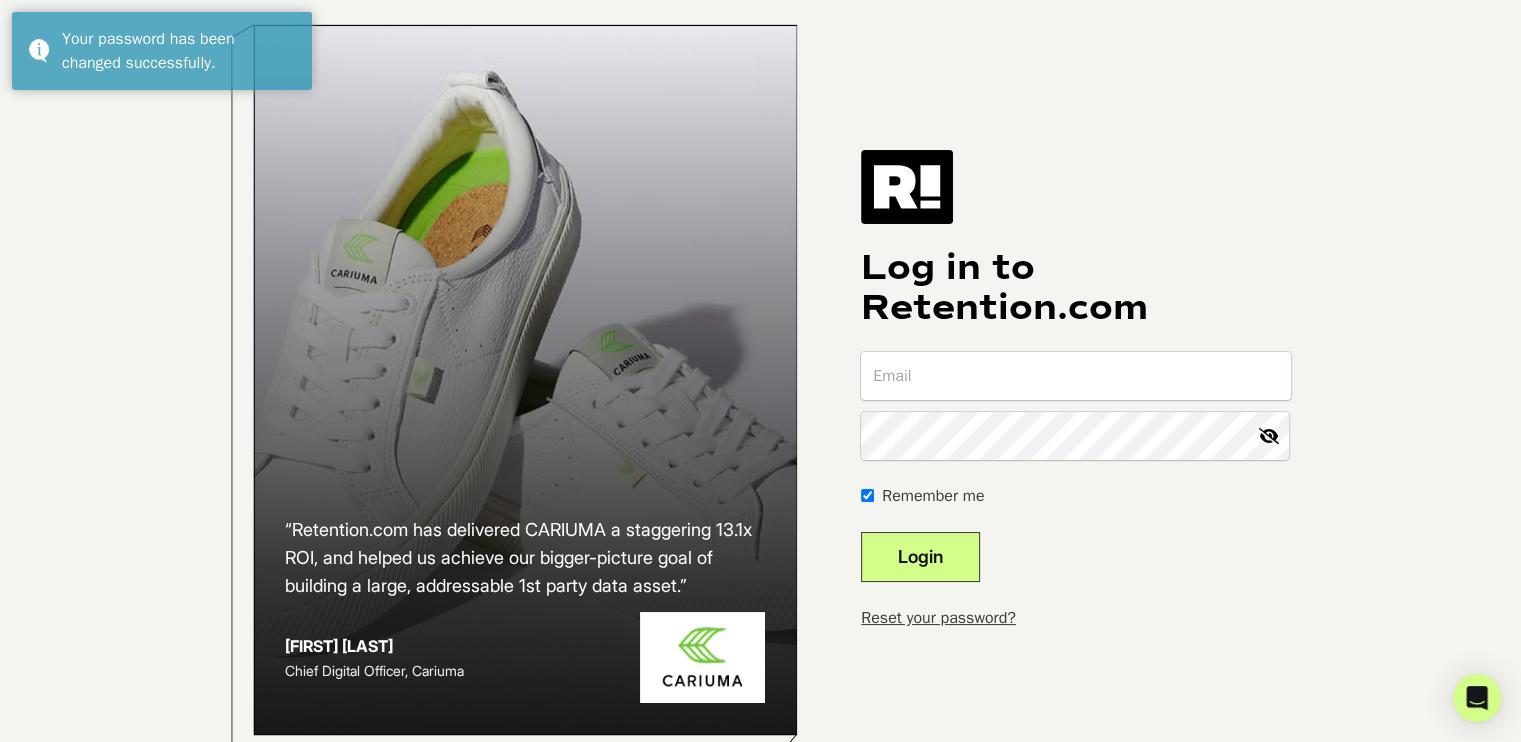 click at bounding box center (1075, 376) 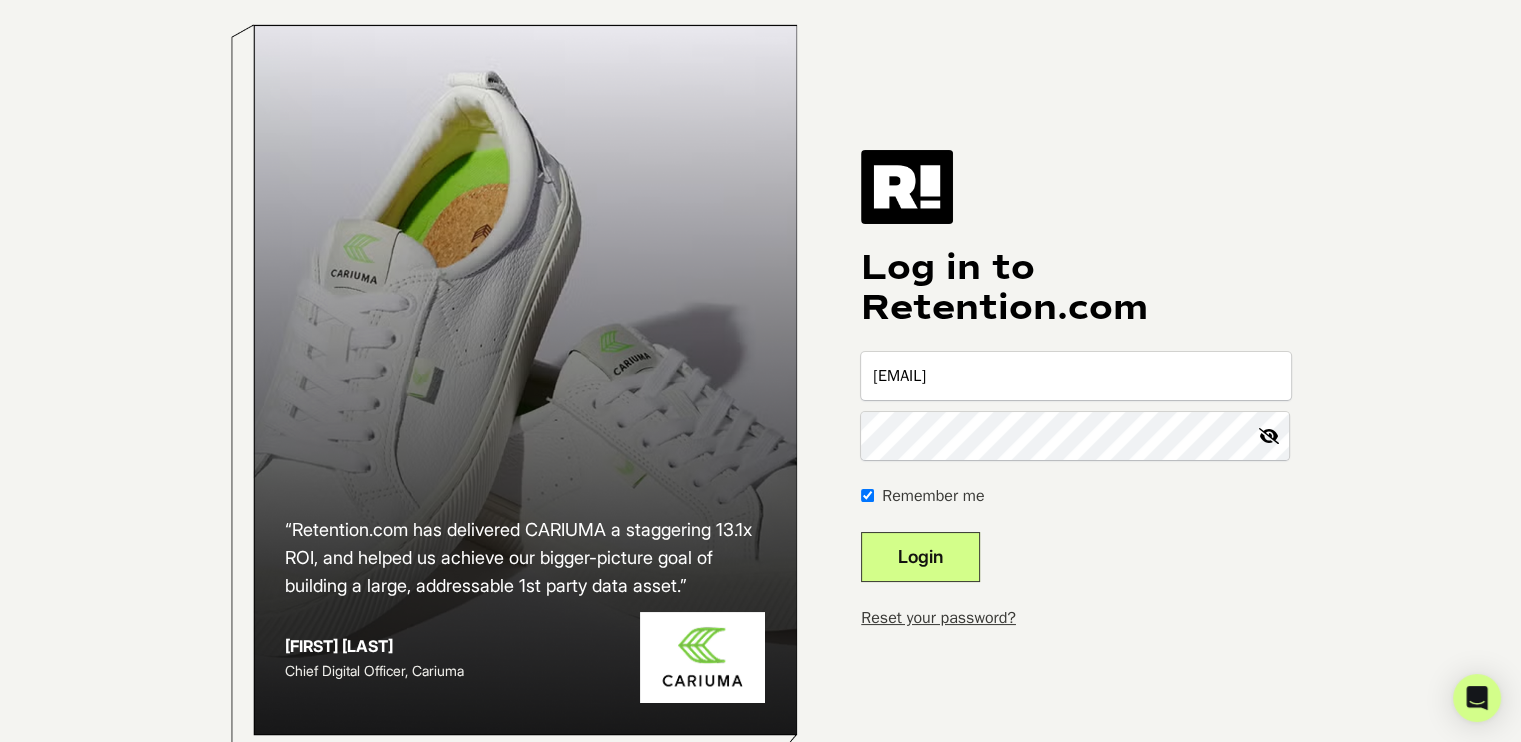 click on "Login" at bounding box center (920, 557) 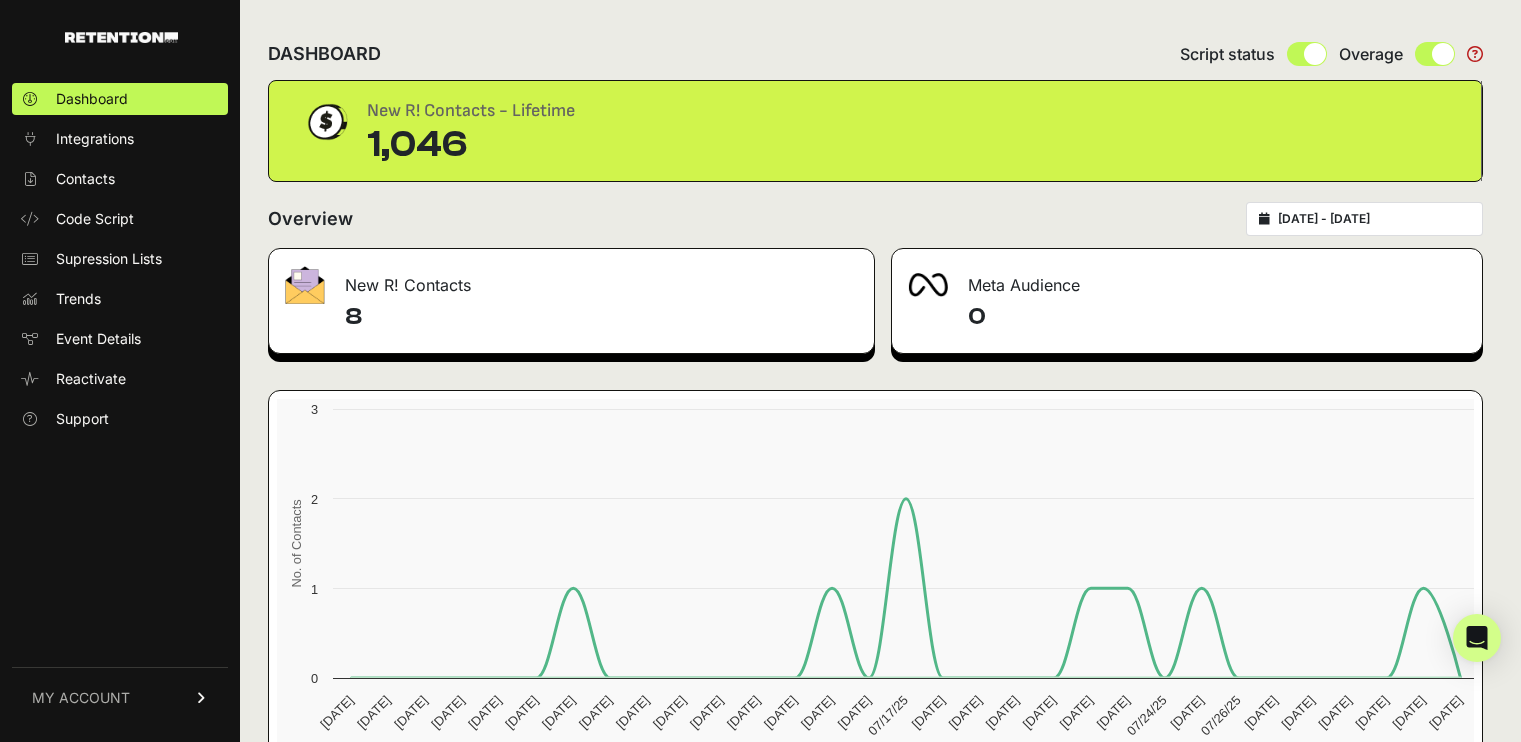 scroll, scrollTop: 0, scrollLeft: 0, axis: both 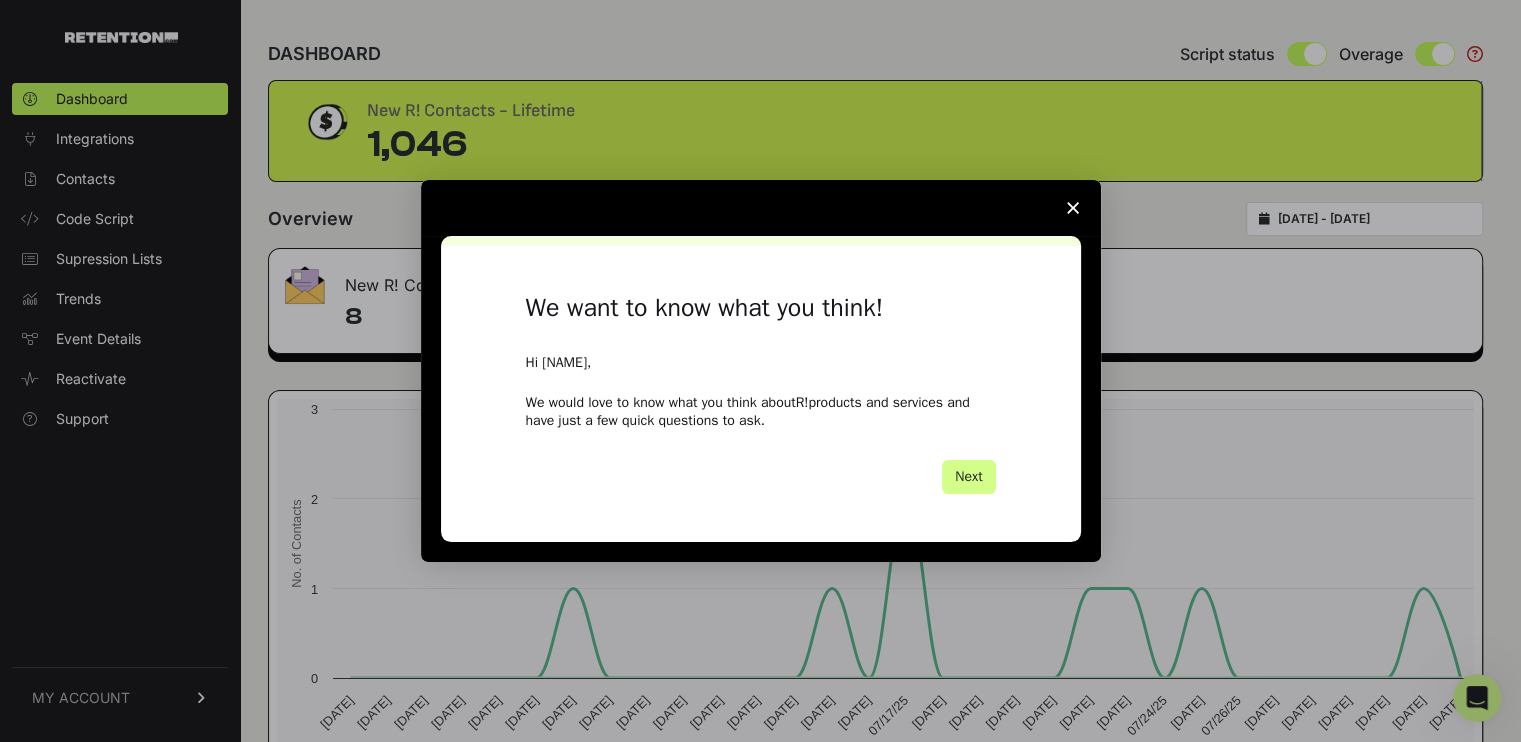 click 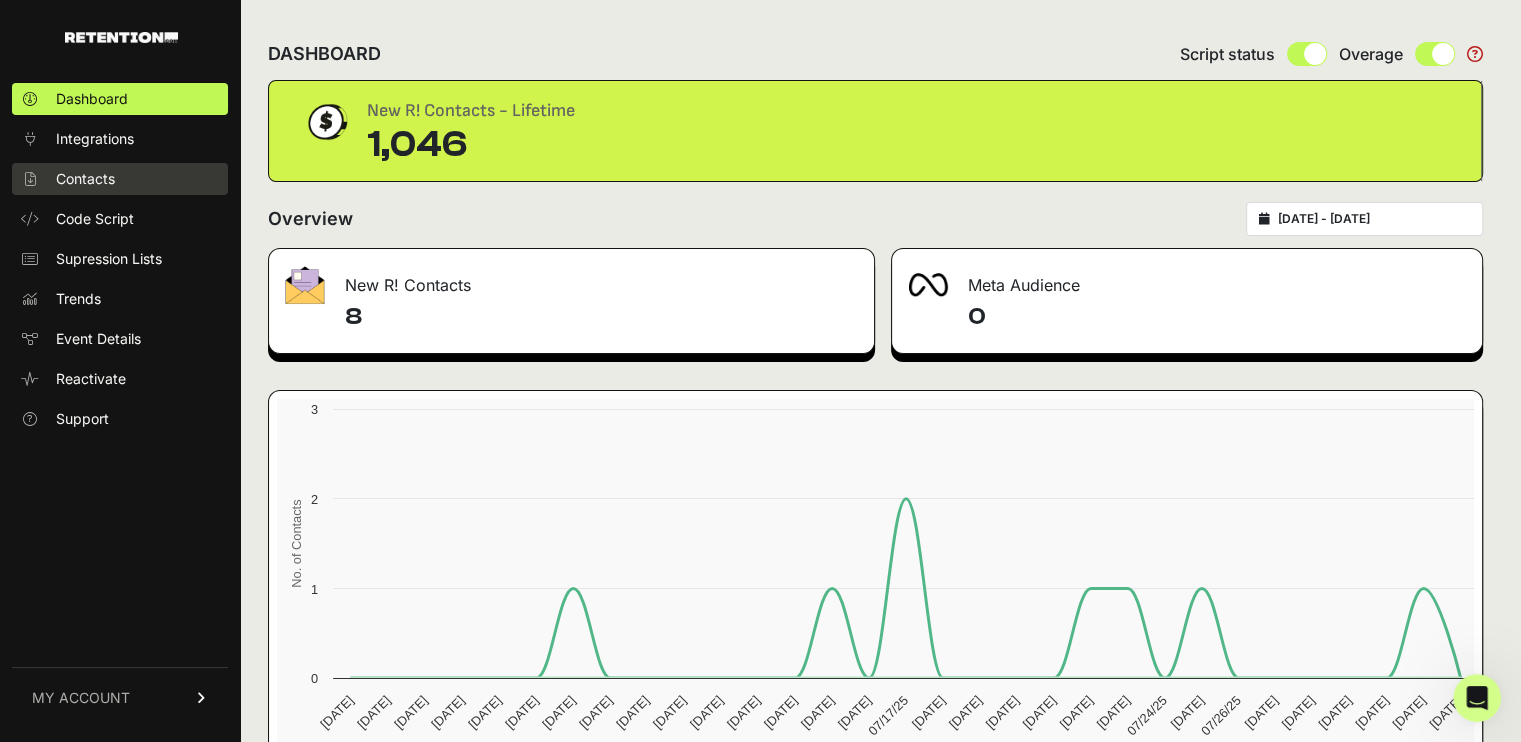 click on "Contacts" at bounding box center (85, 179) 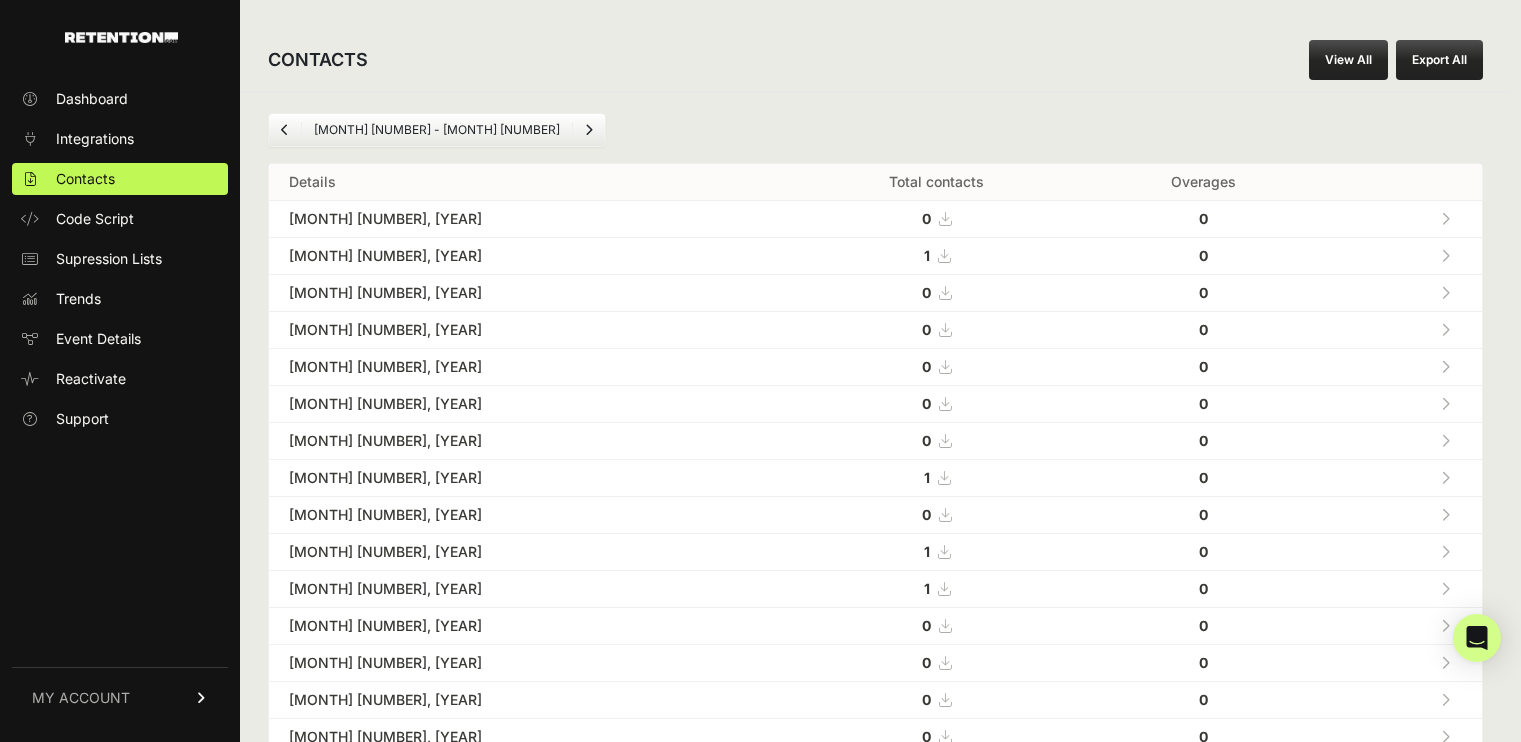 scroll, scrollTop: 0, scrollLeft: 0, axis: both 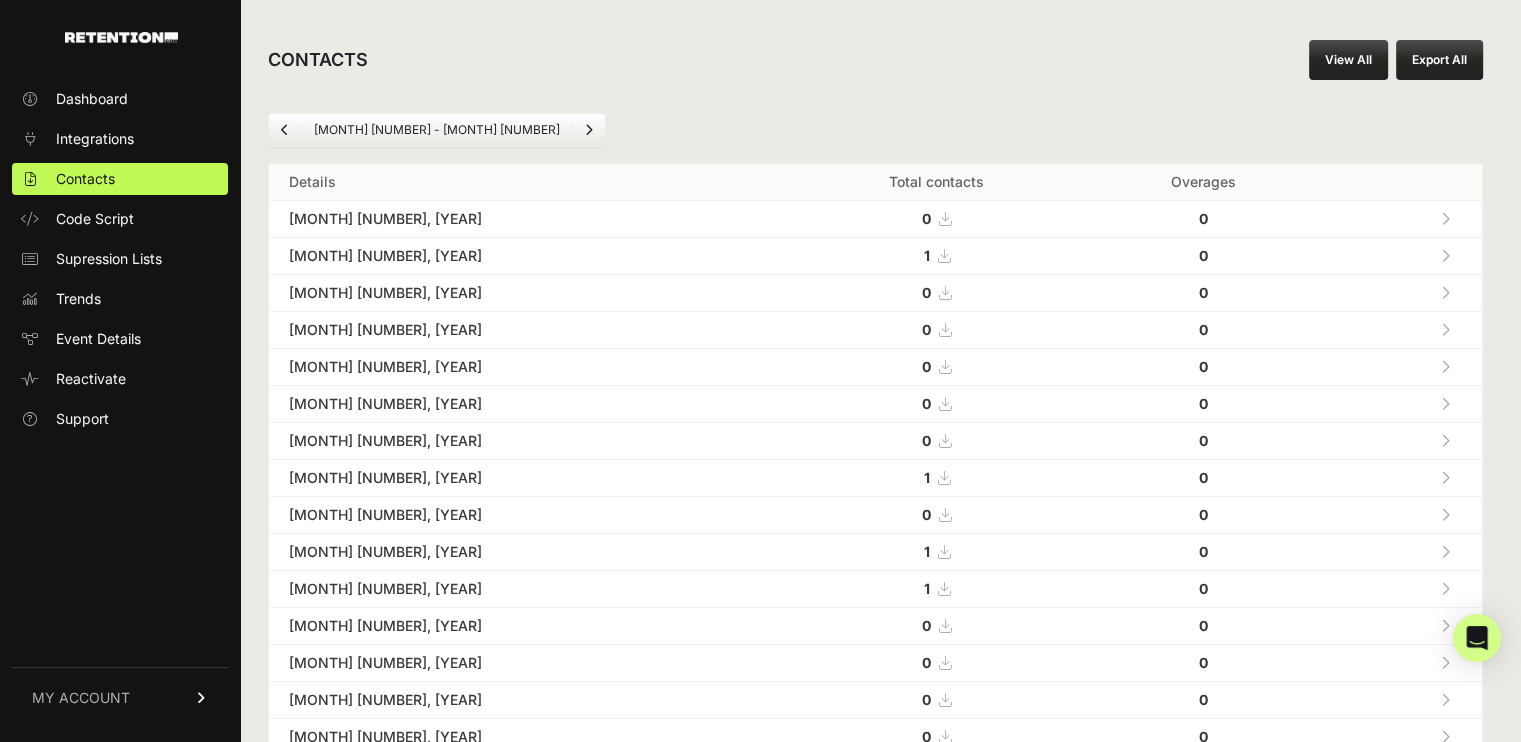 click on "Export All" at bounding box center (1439, 60) 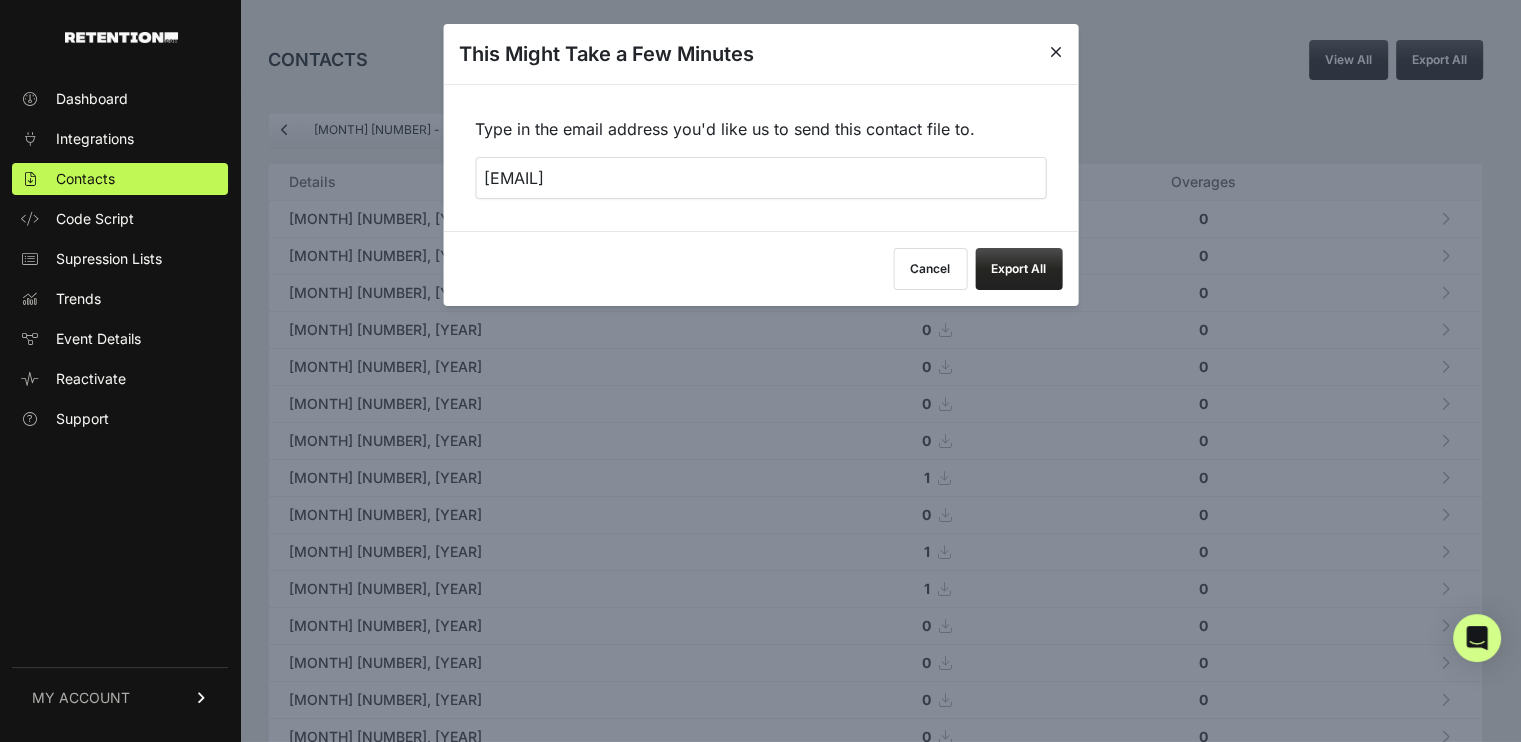 click on "Export All" at bounding box center (1018, 269) 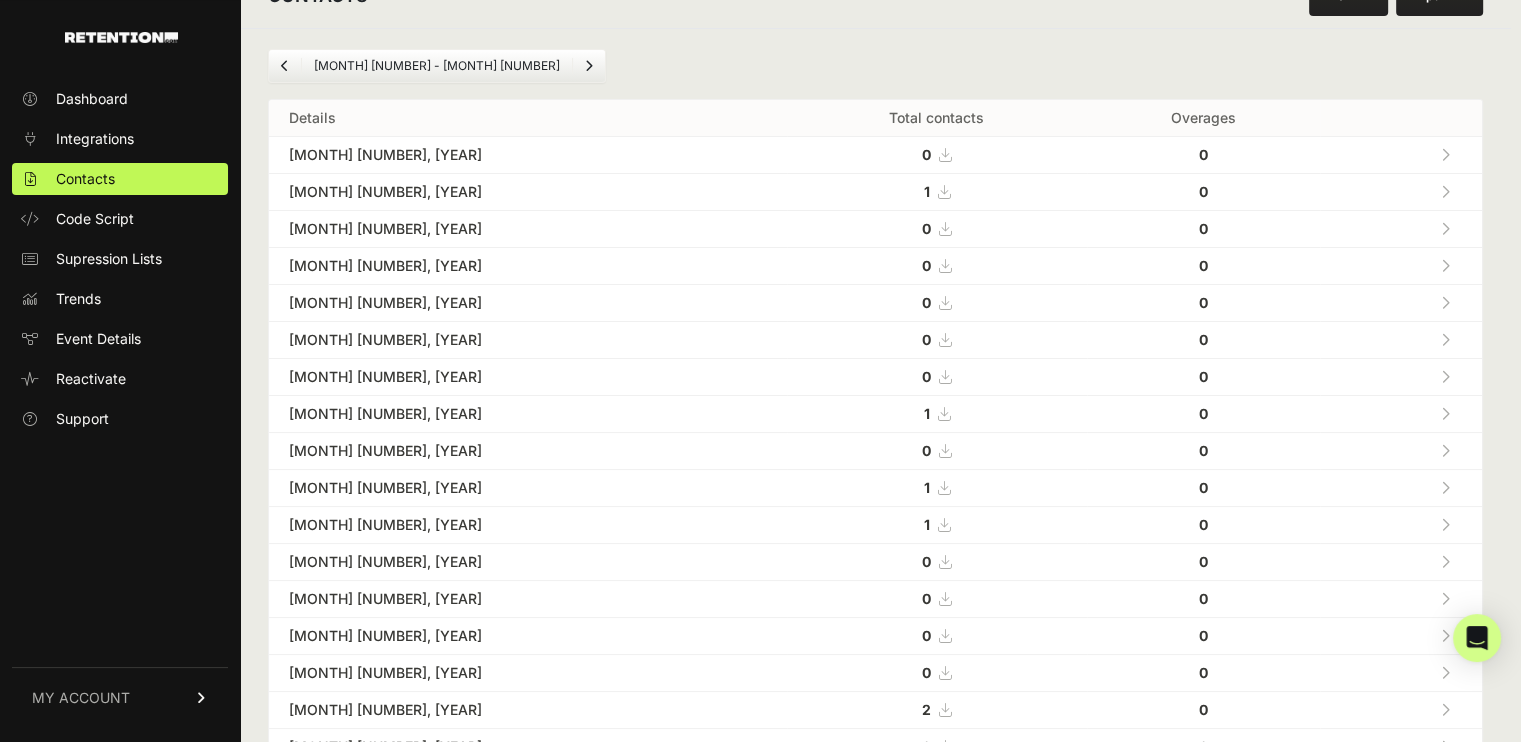scroll, scrollTop: 100, scrollLeft: 0, axis: vertical 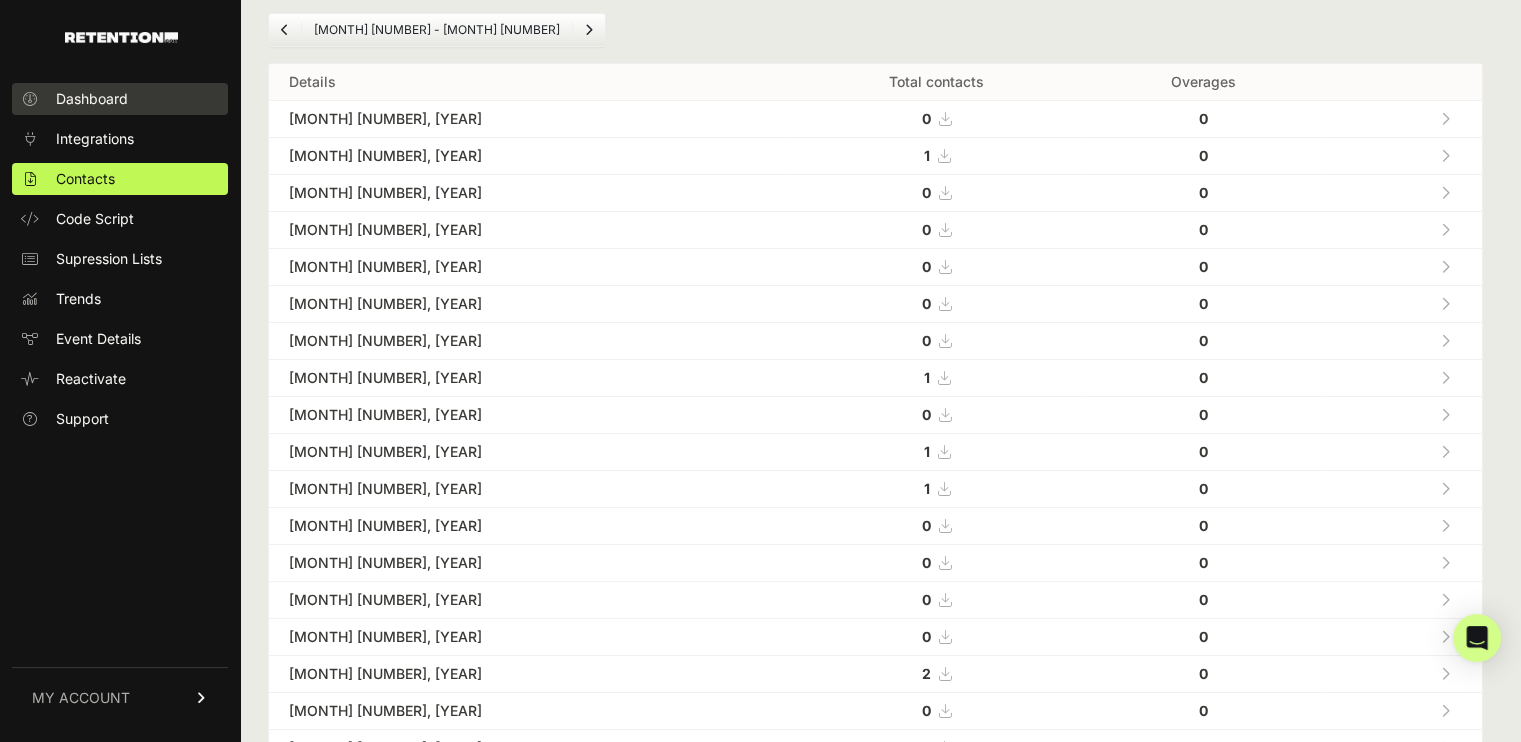 click on "Dashboard" at bounding box center [92, 99] 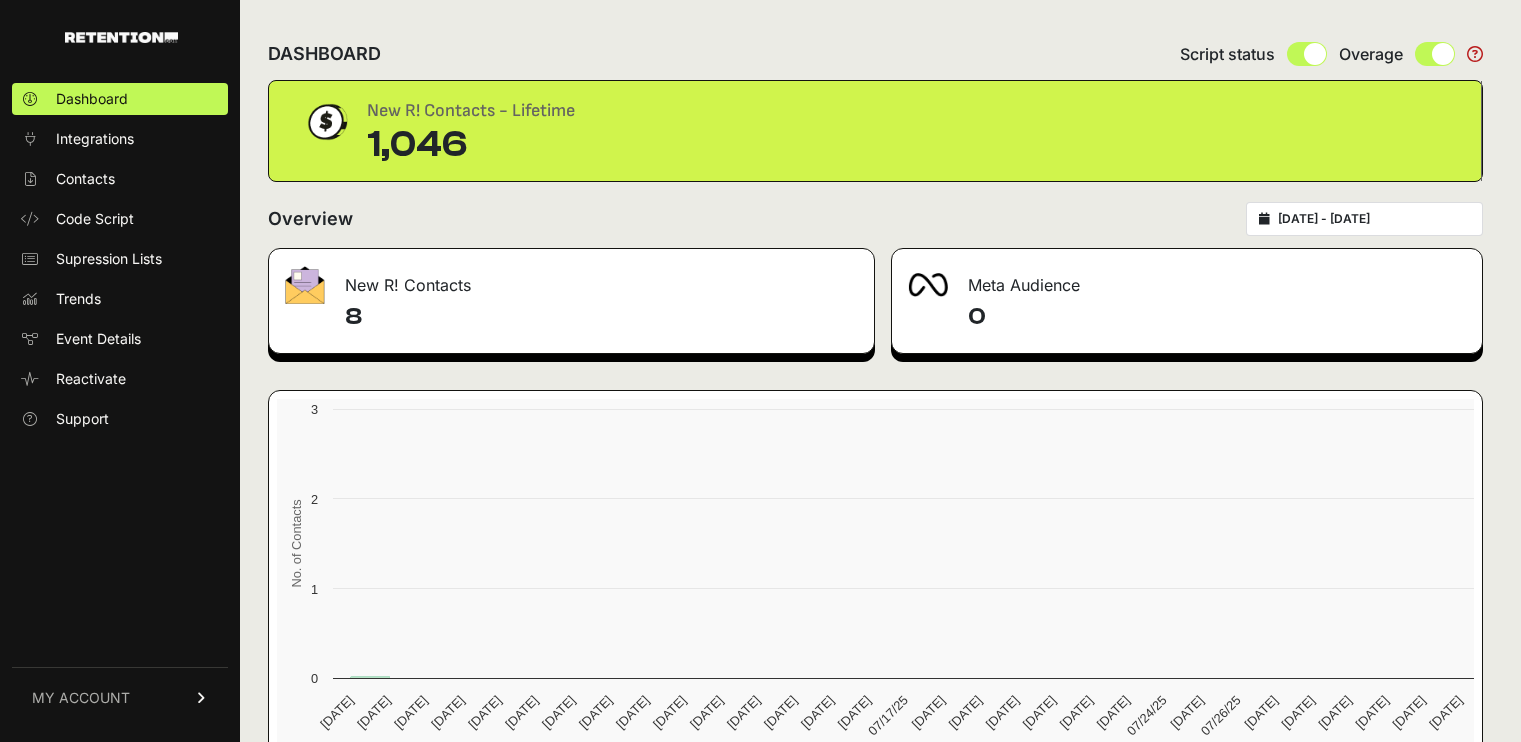 scroll, scrollTop: 0, scrollLeft: 0, axis: both 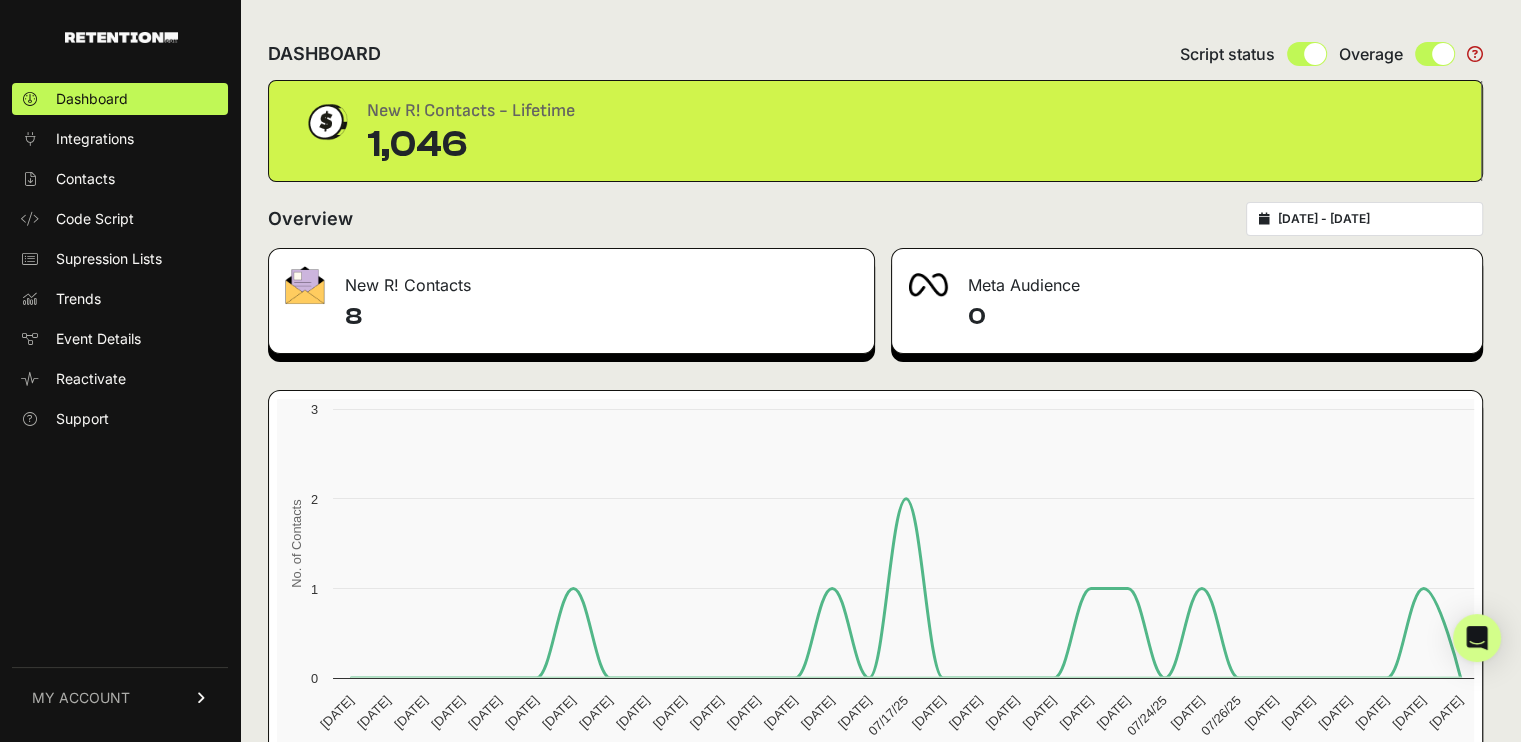 click at bounding box center [202, 698] 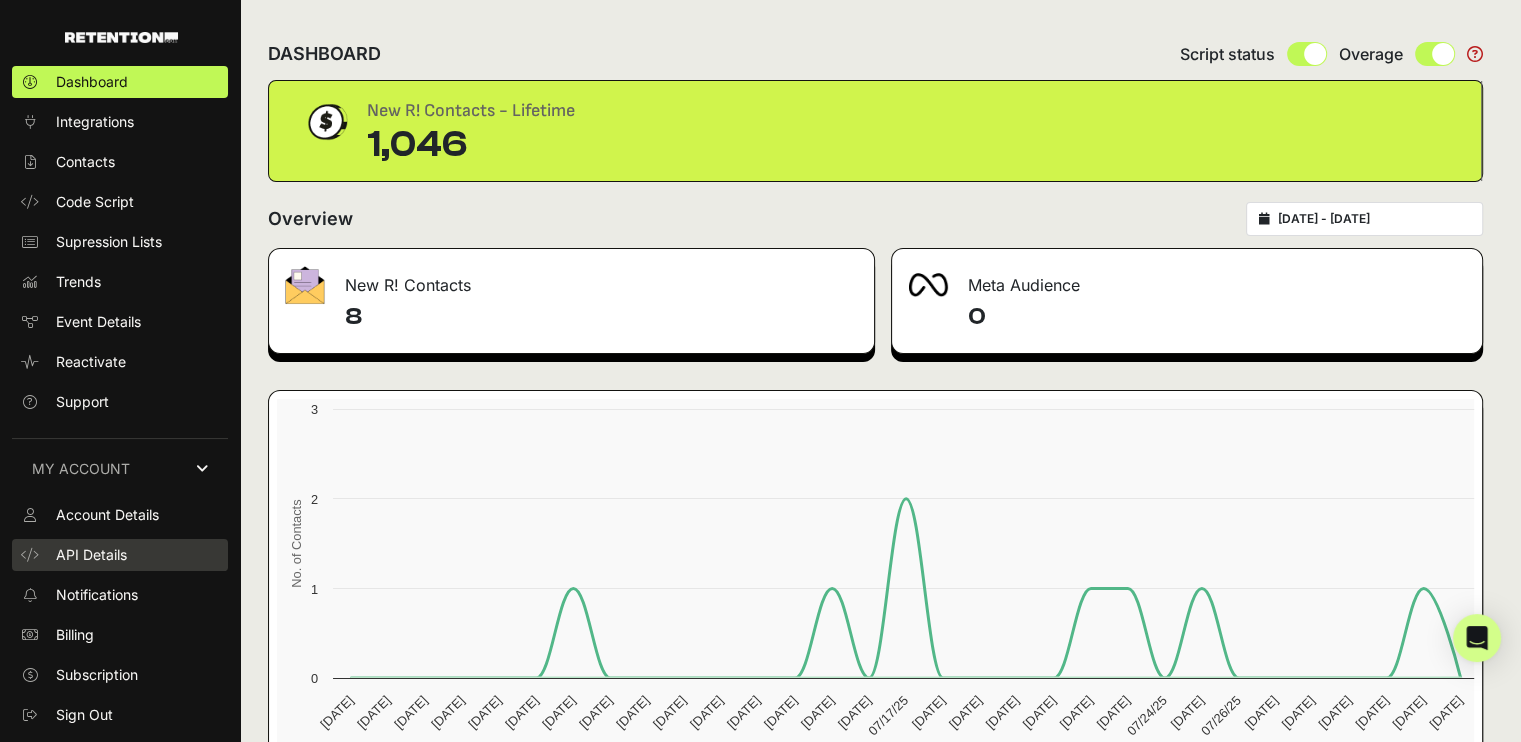 scroll, scrollTop: 20, scrollLeft: 0, axis: vertical 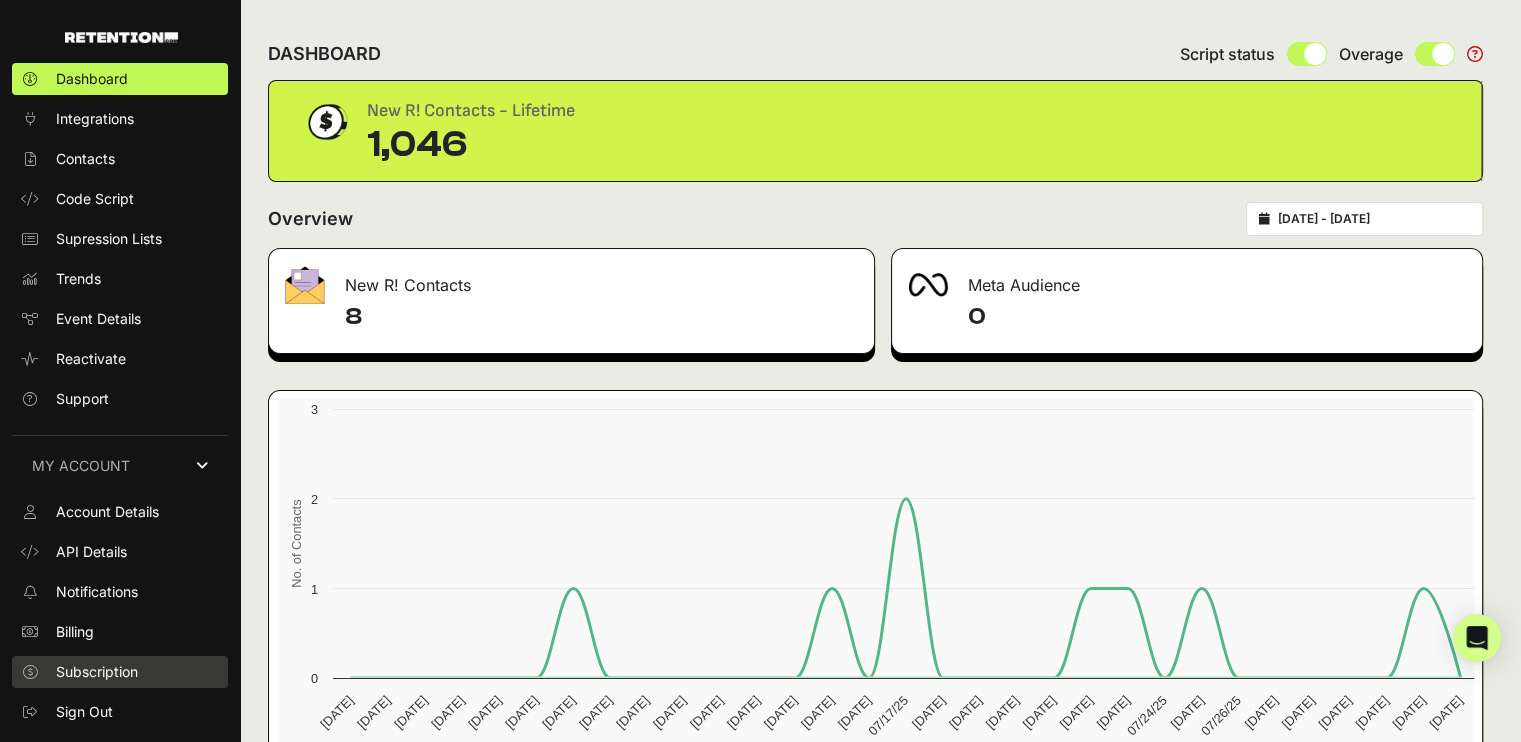 click on "Subscription" at bounding box center [97, 672] 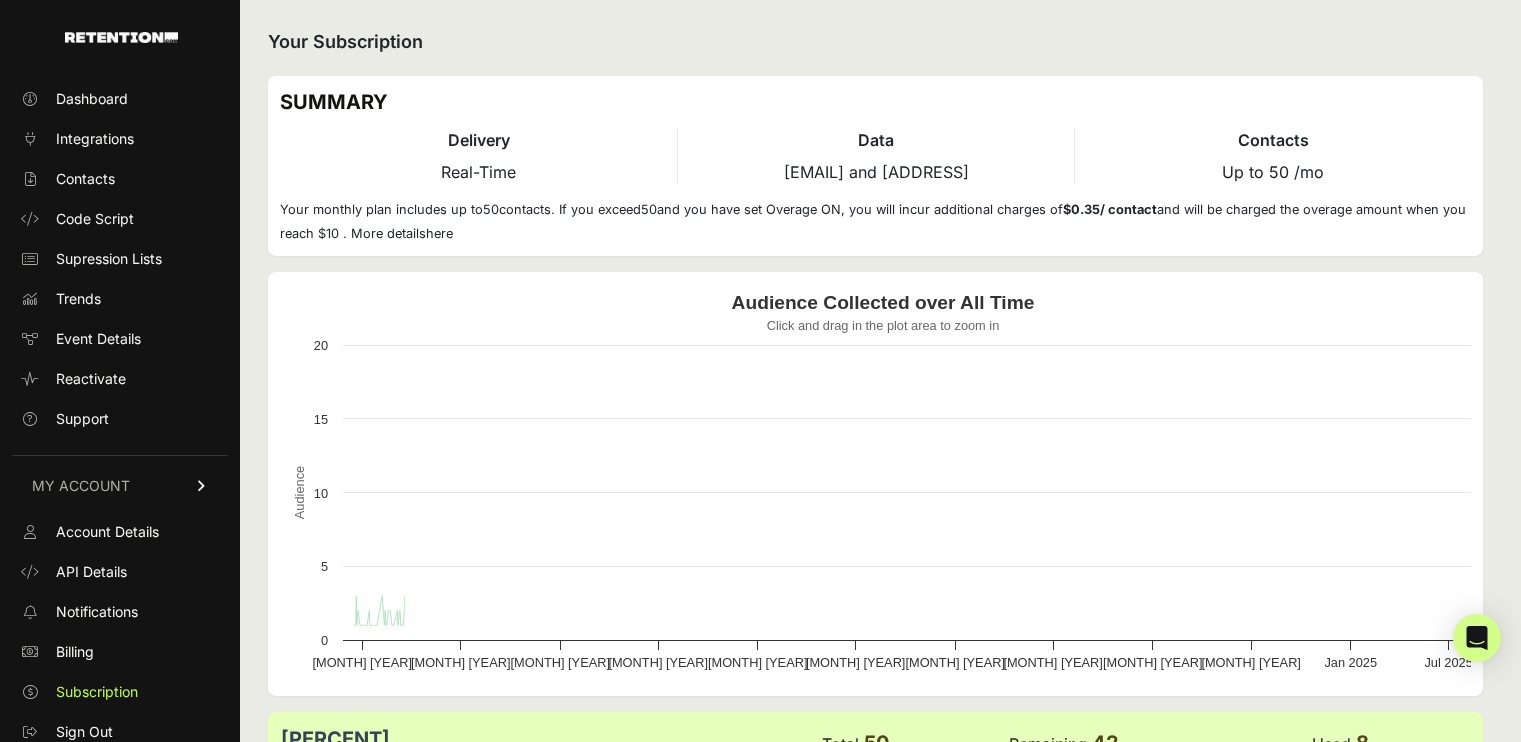 scroll, scrollTop: 0, scrollLeft: 0, axis: both 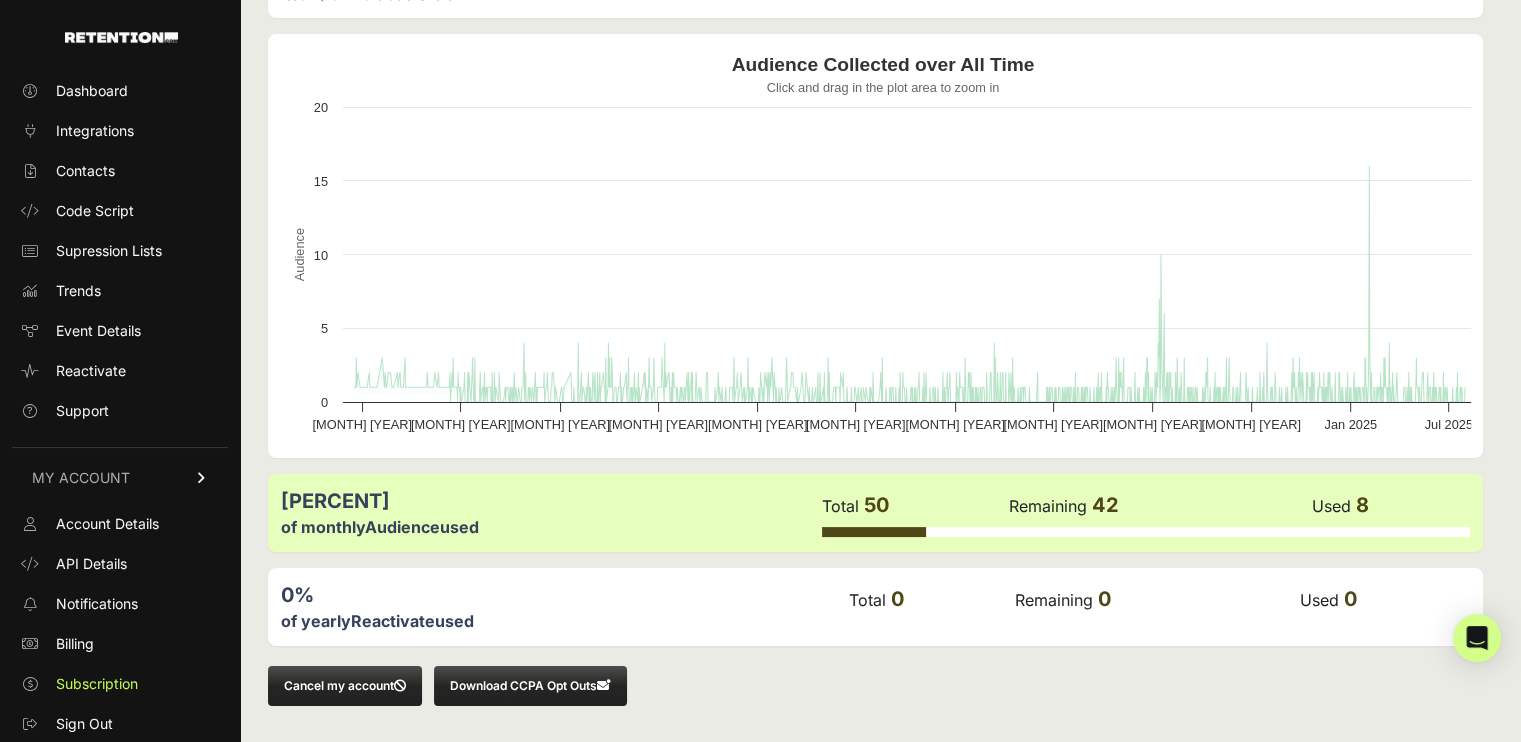 click on "Cancel my account" at bounding box center (345, 686) 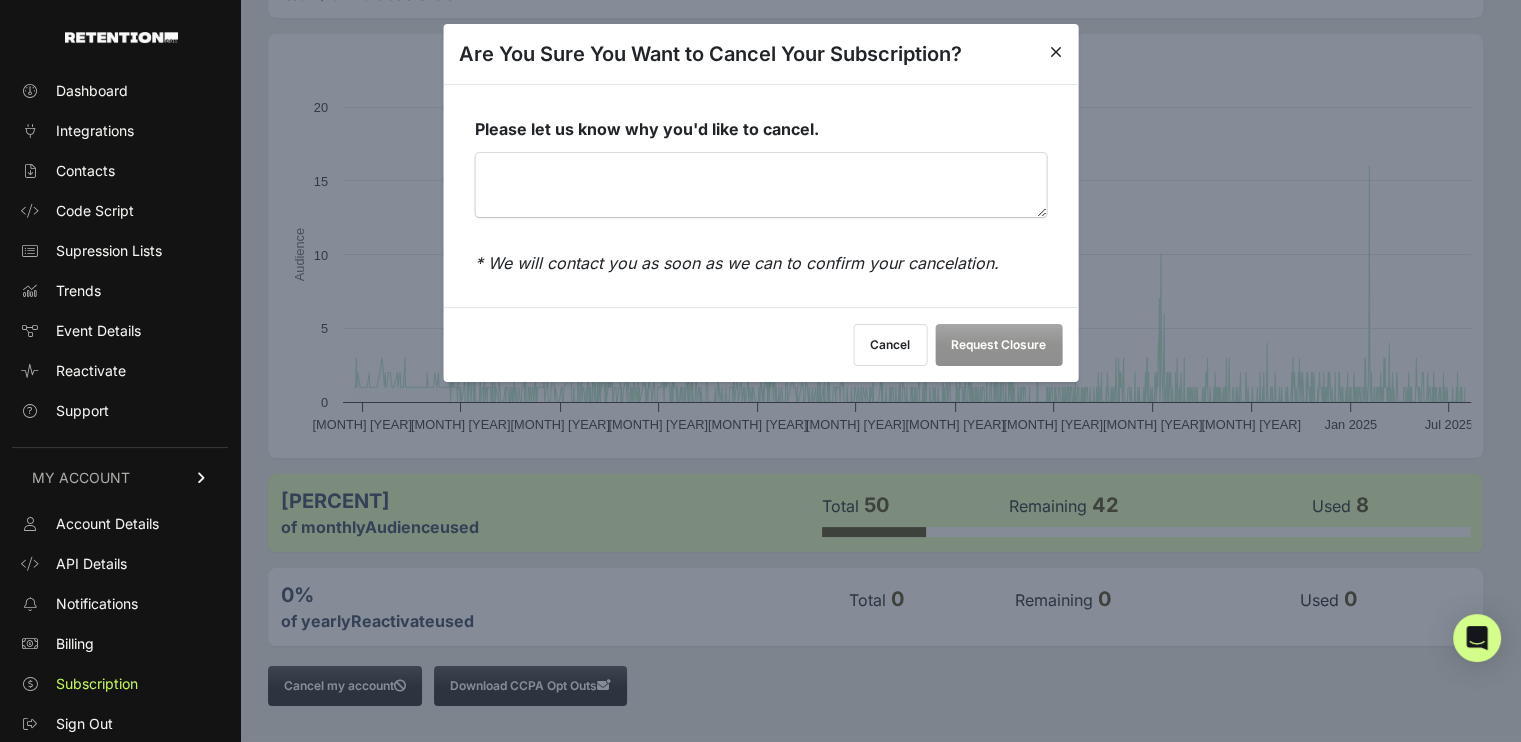 click on "Please let us know why you'd like to cancel." at bounding box center [760, 185] 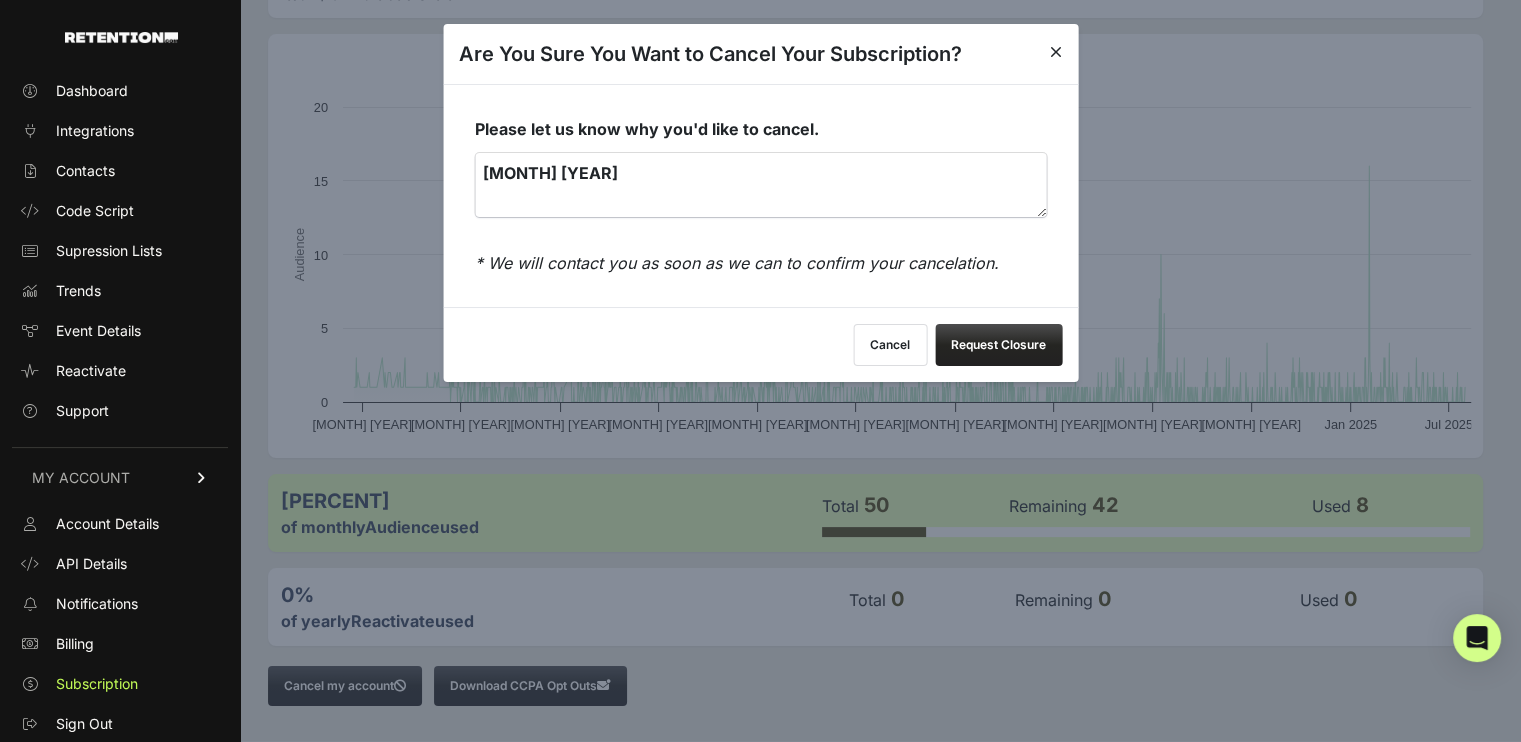 type on "[MONTH] [YEAR]" 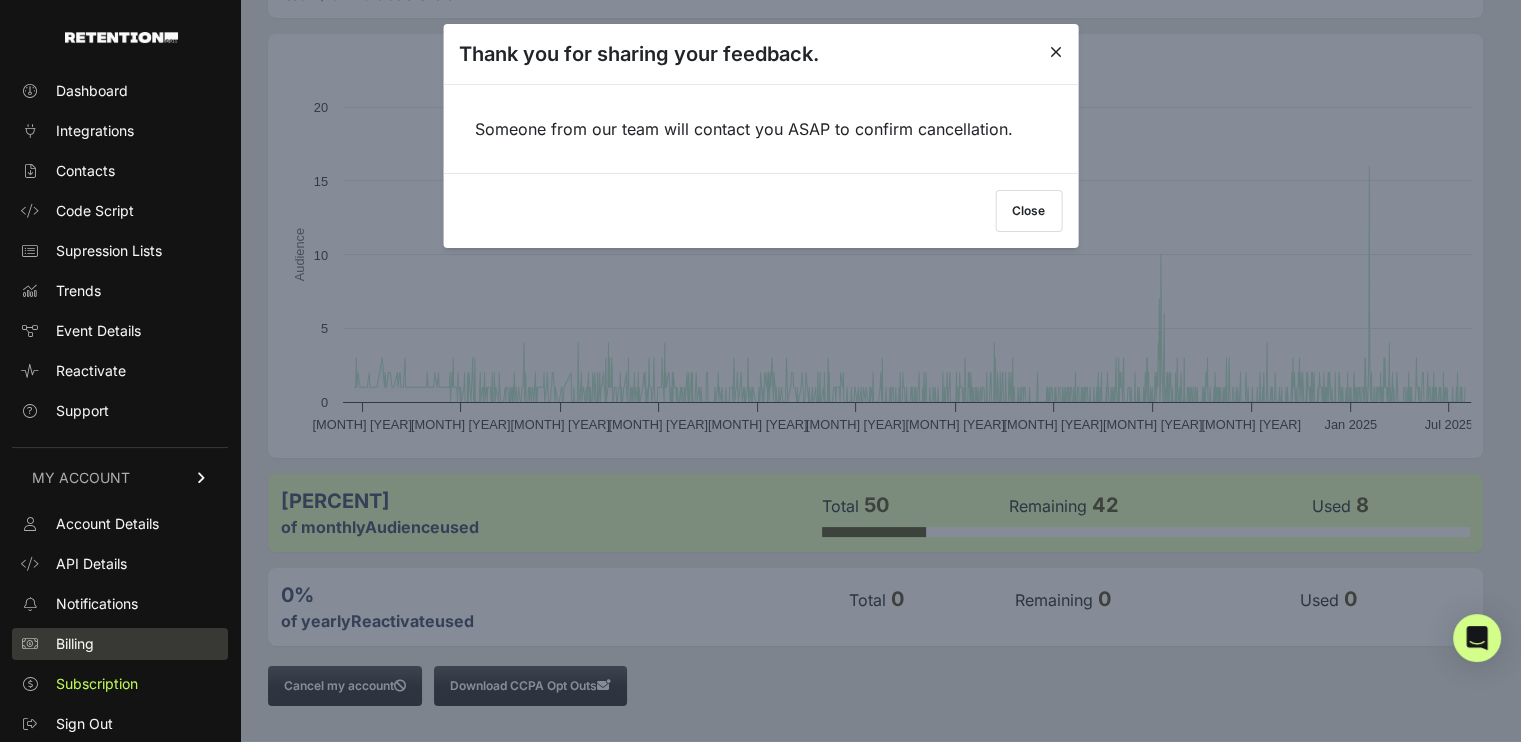 click on "Billing" at bounding box center (120, 644) 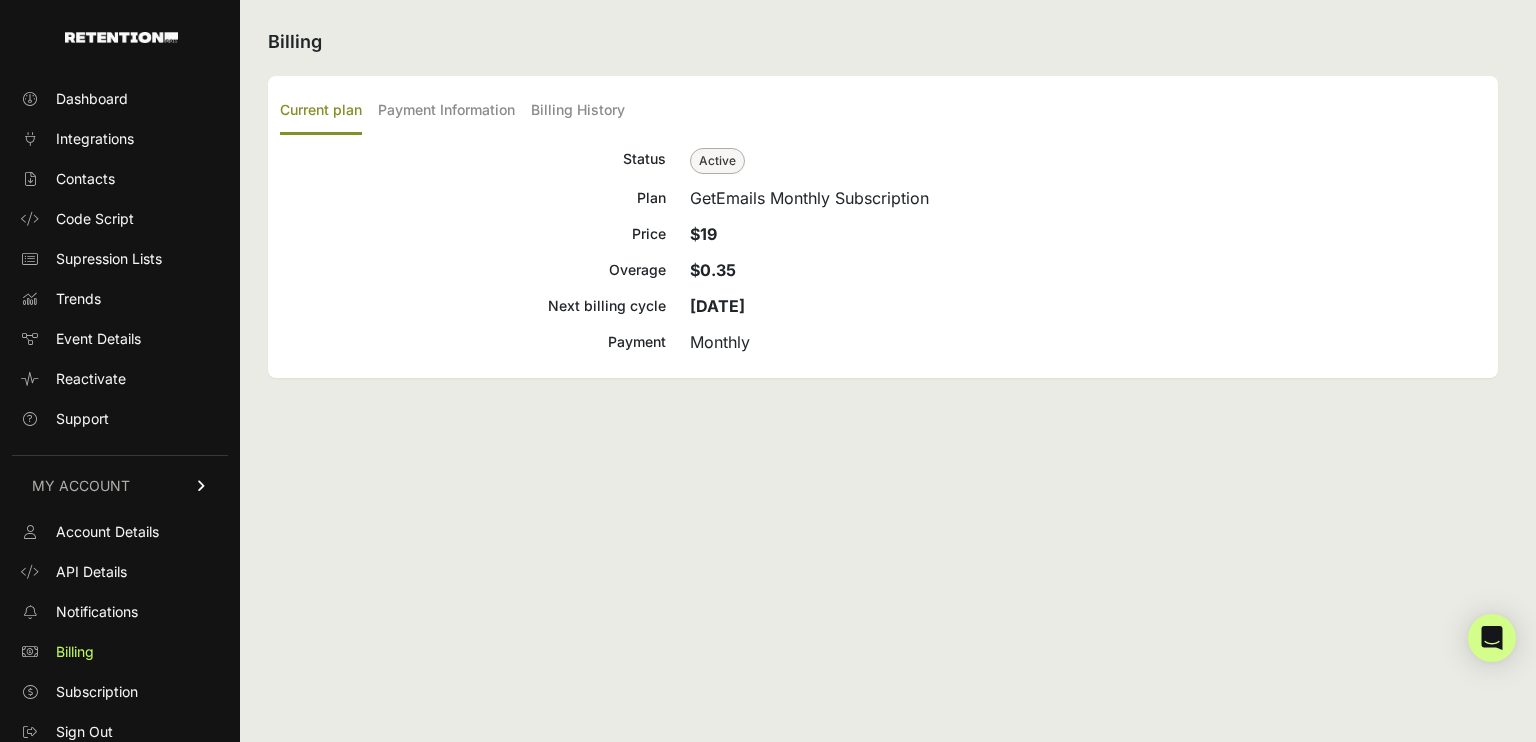 scroll, scrollTop: 0, scrollLeft: 0, axis: both 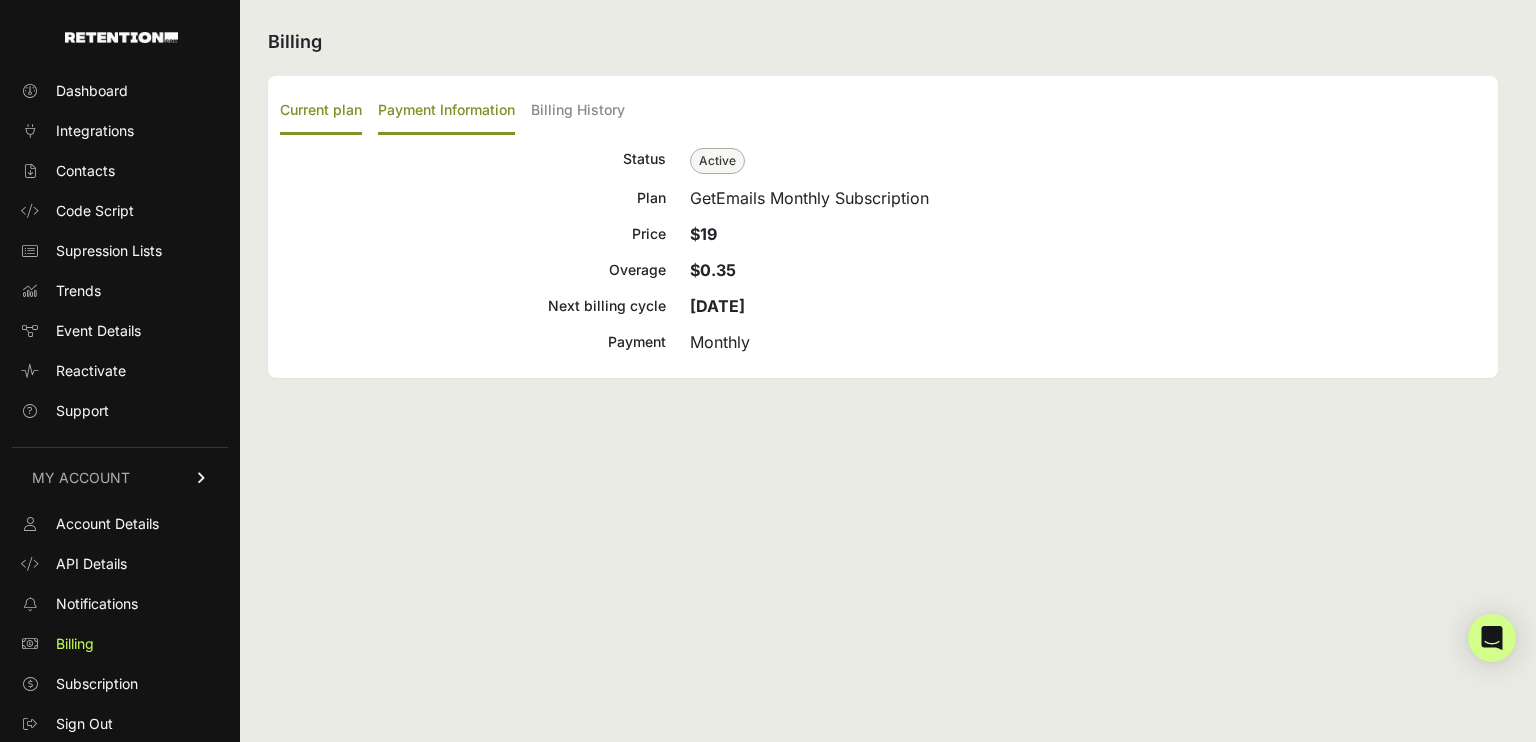 click on "Payment Information" at bounding box center (446, 111) 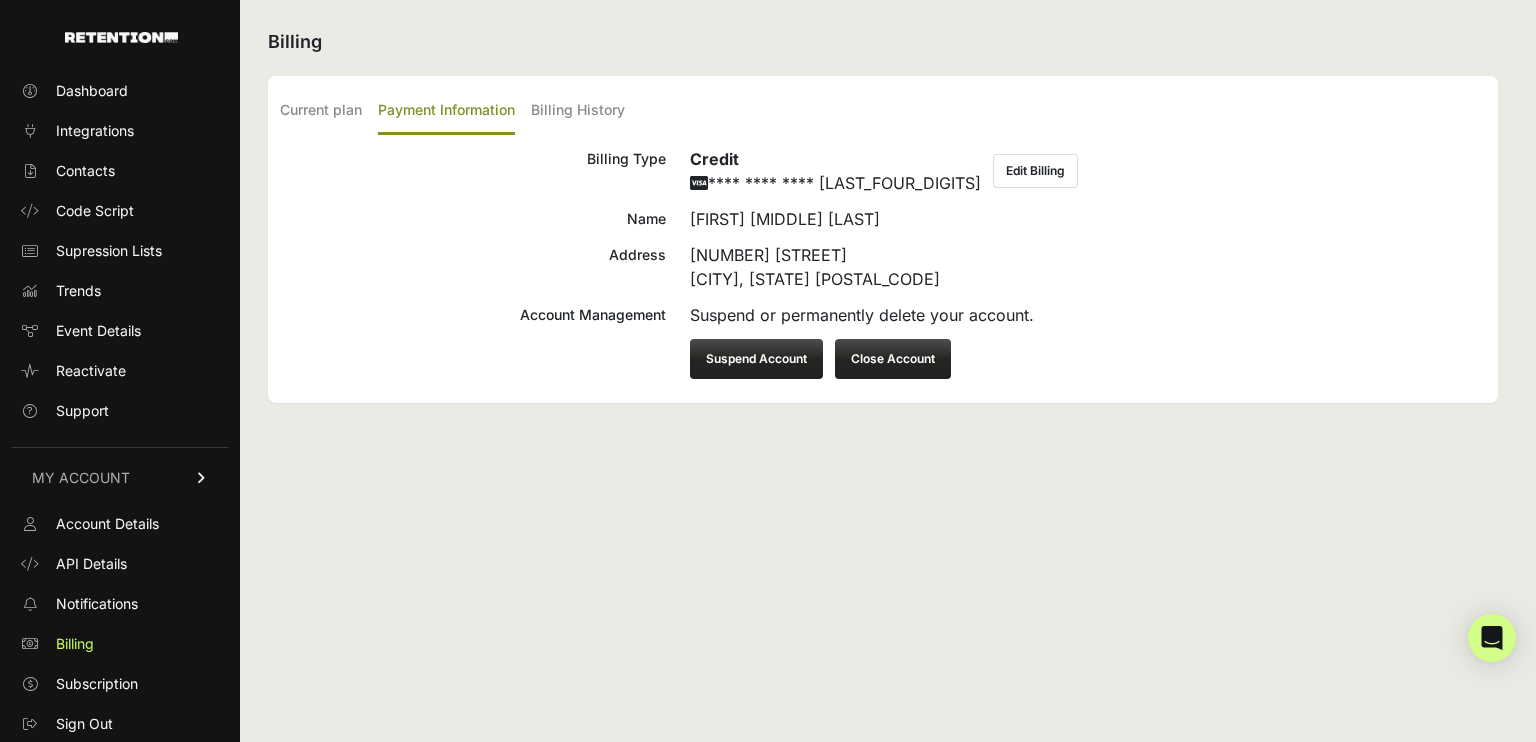 click on "Close Account" at bounding box center (893, 359) 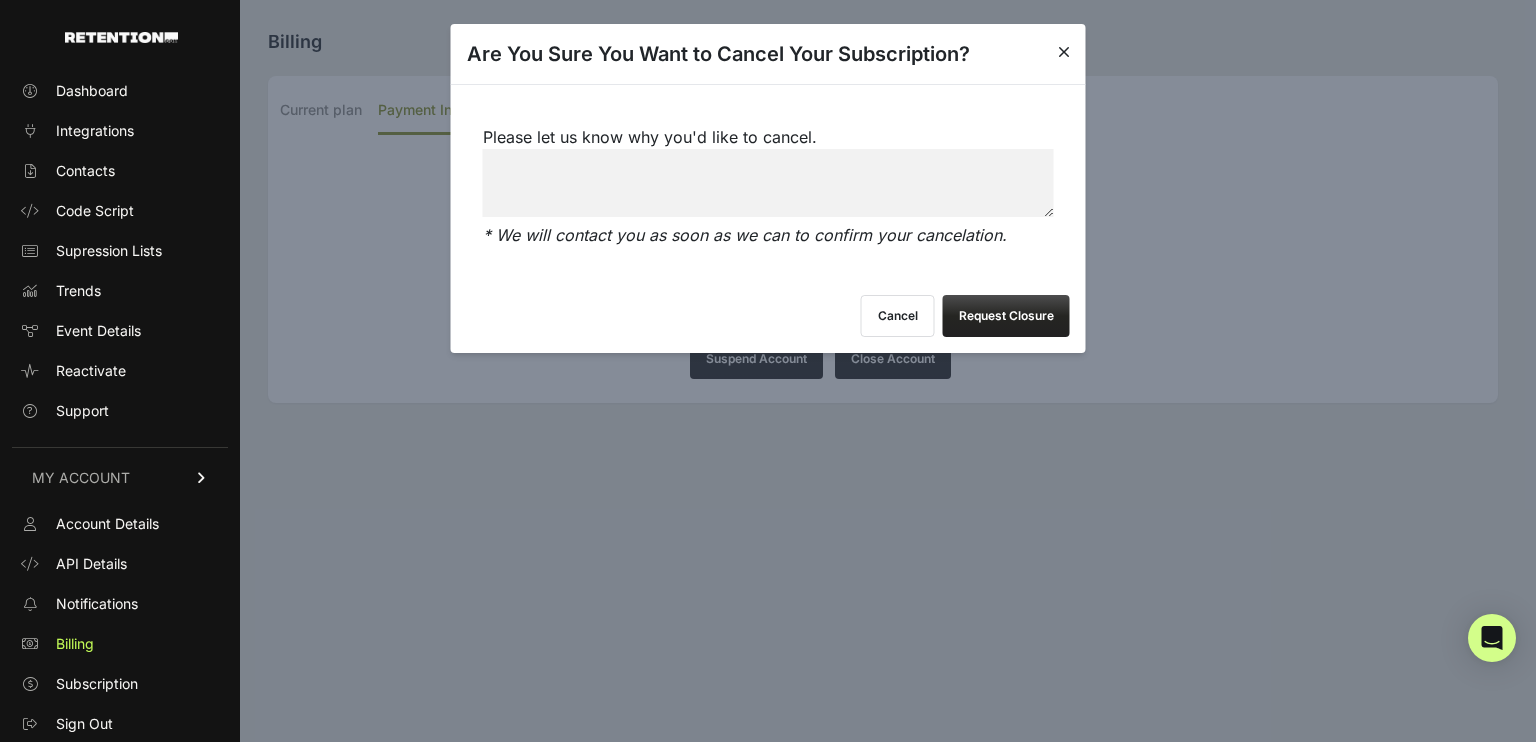 click on "Request Closure" at bounding box center (1006, 316) 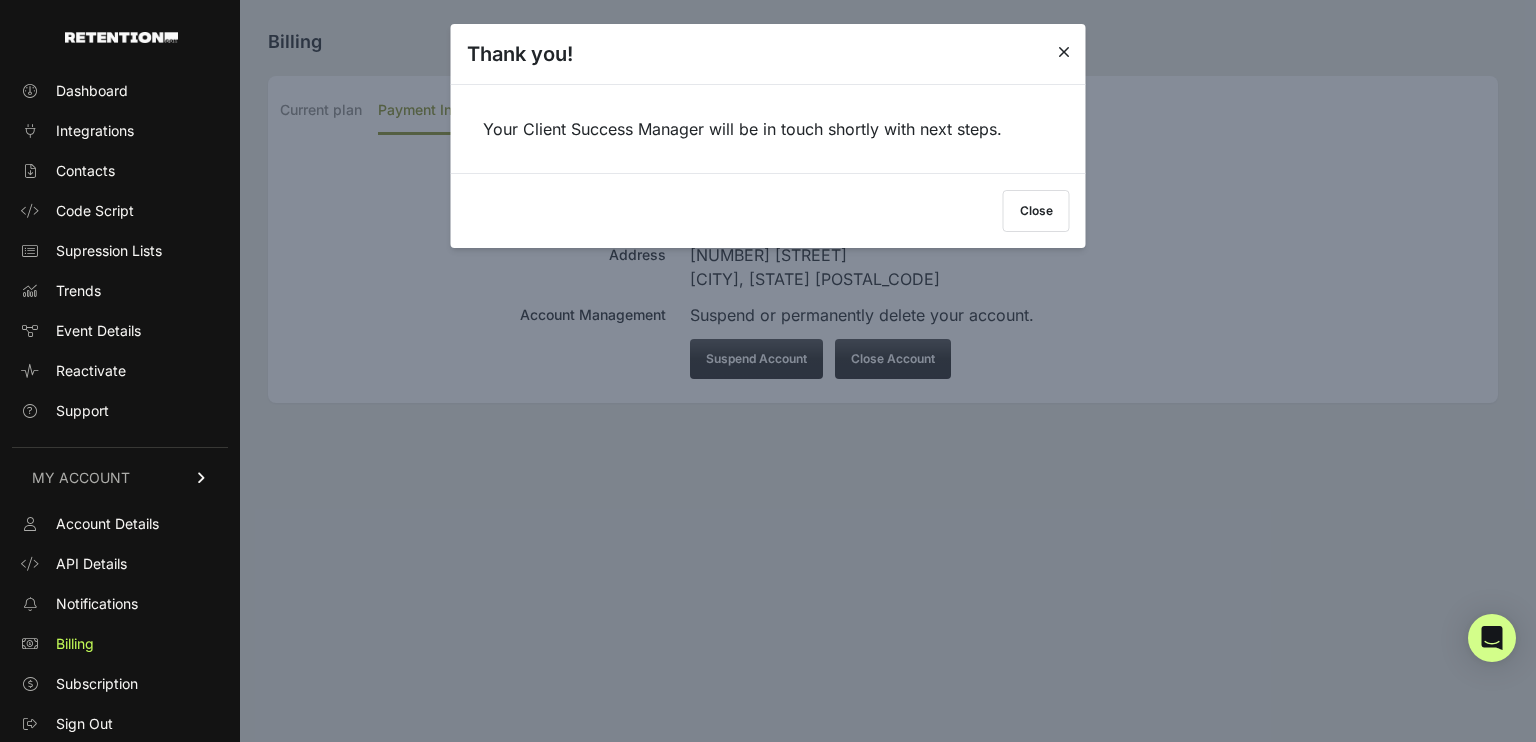 click at bounding box center (1064, 52) 